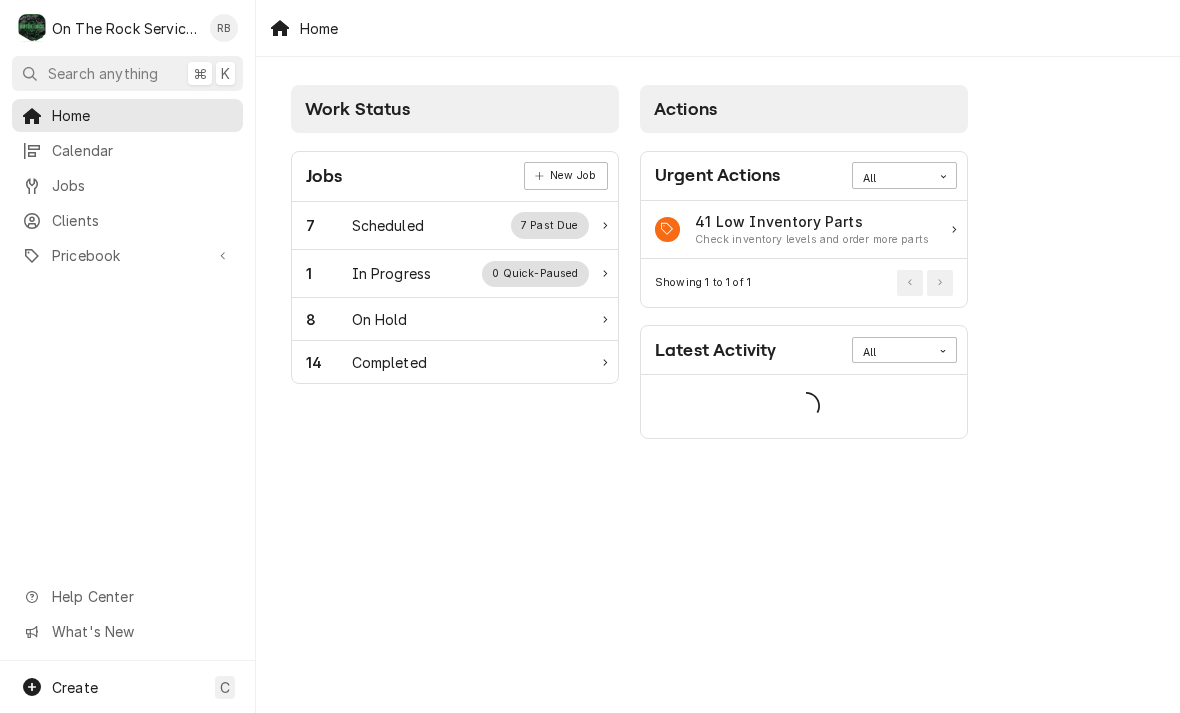 scroll, scrollTop: 0, scrollLeft: 0, axis: both 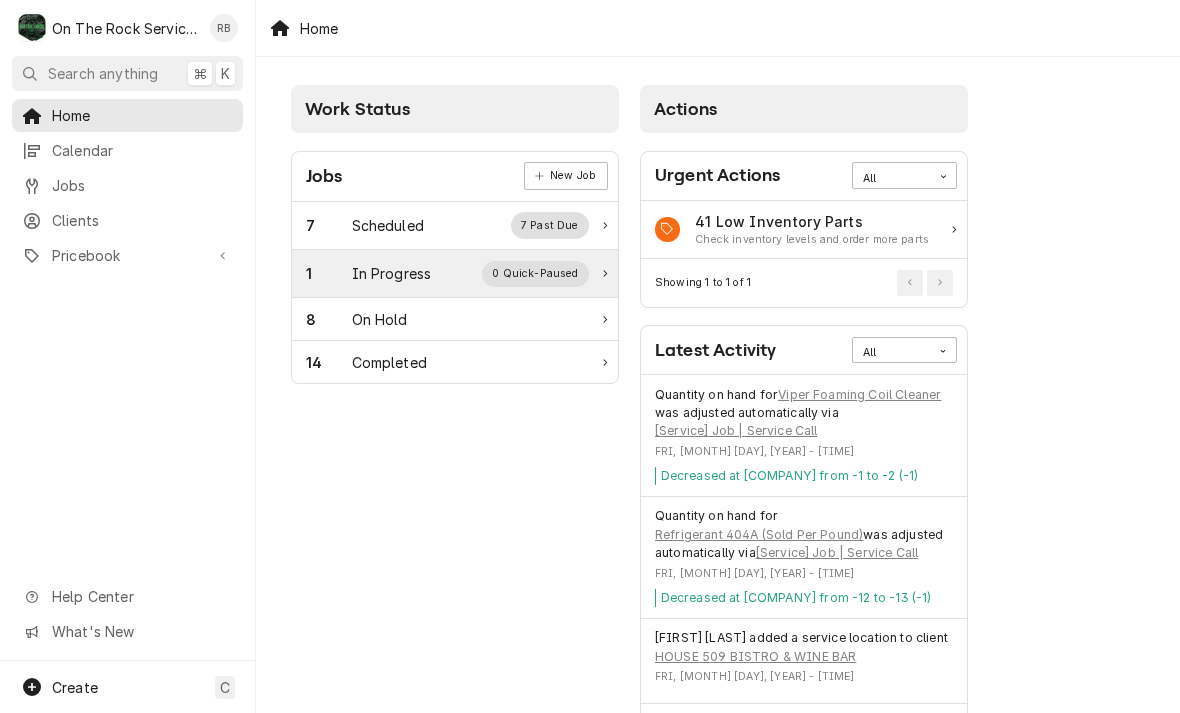 click on "In Progress" at bounding box center (392, 273) 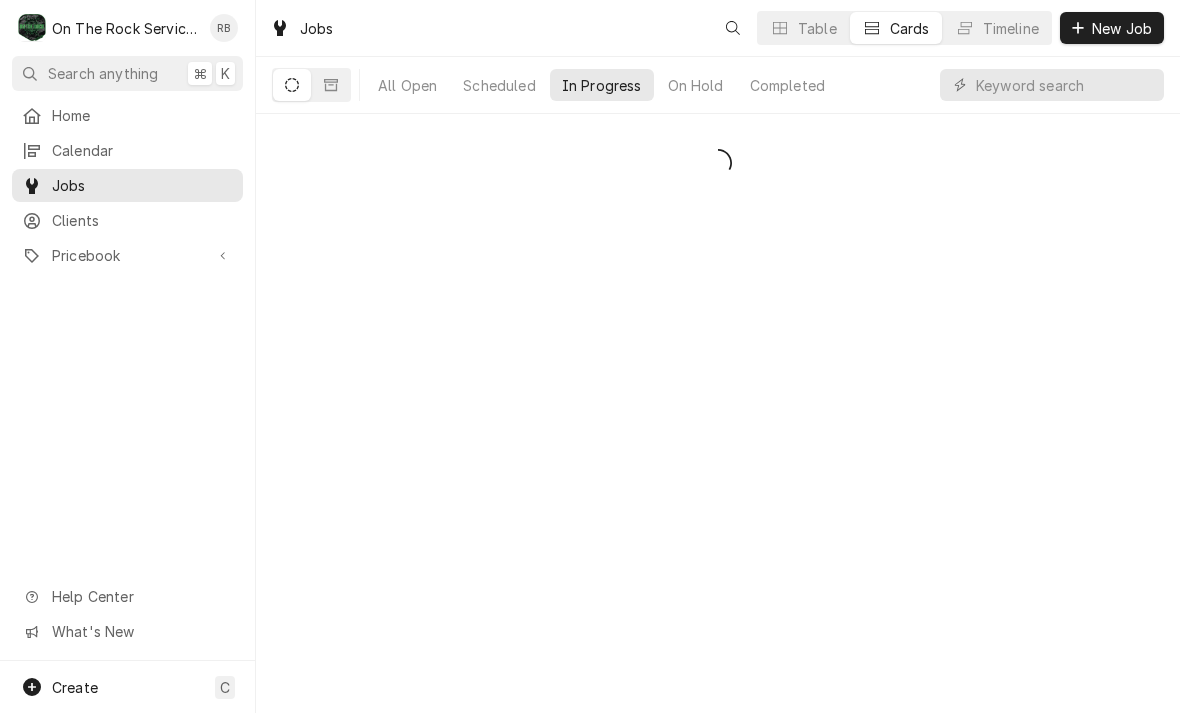 scroll, scrollTop: 0, scrollLeft: 0, axis: both 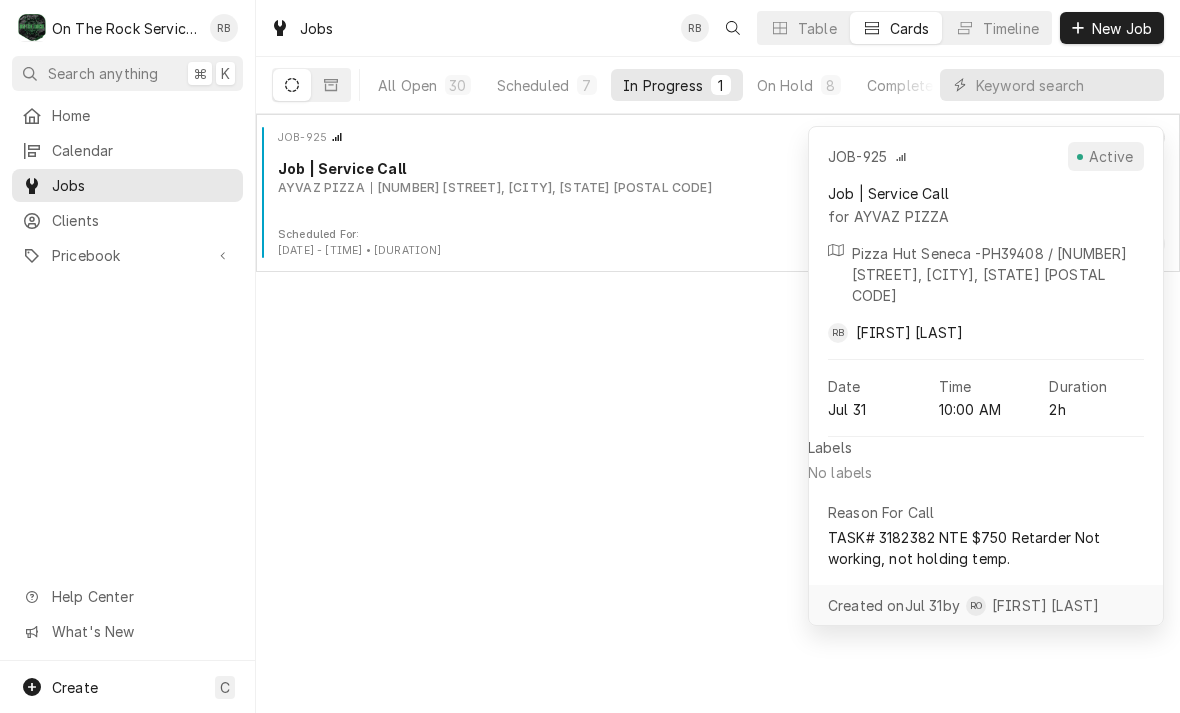 click on "JOB-925 Service Active Job | Service Call AYVAZ PIZZA 205 Applewood Center Pl, Seneca, SC 29672 Scheduled For: Jul 31st, 2025 - 10:00 AM • 2h RB JOB-925 Active Job | Service Call for AYVAZ PIZZA Pizza Hut Seneca -PH39408 / 205 Applewood Center Pl, Seneca, SC 29672 RB Ray Beals Date Jul 31 Time 10:00 AM Duration 2h Labels No labels Reason For Call TASK# 3182382
NTE $750
Retarder Not working, not holding temp. Created on  Jul 31  by  RO Rich Ortega" at bounding box center [718, 413] 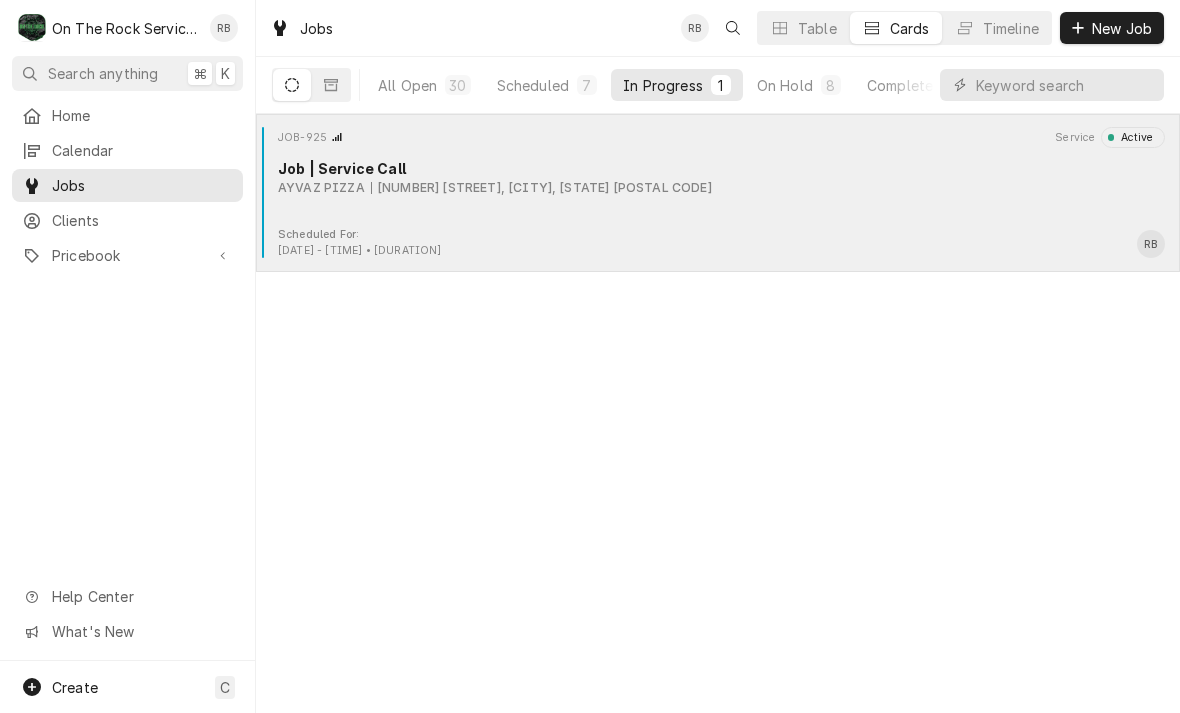 click on "Job | Service Call" at bounding box center [721, 168] 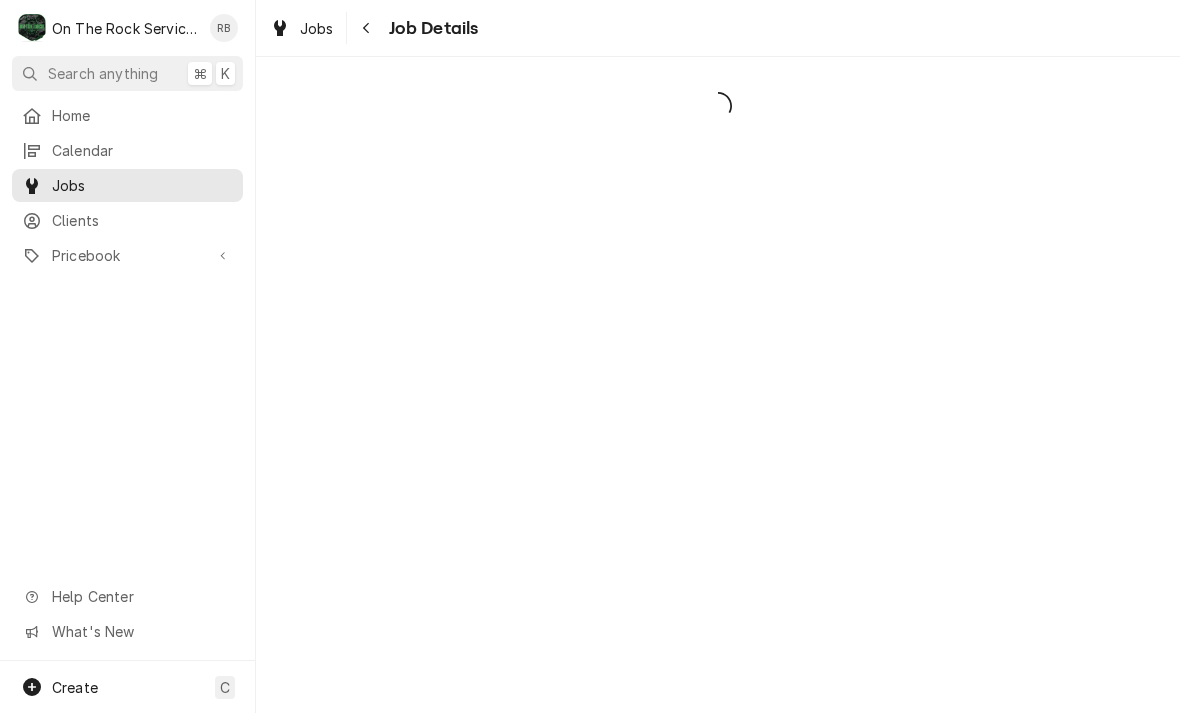 scroll, scrollTop: 0, scrollLeft: 0, axis: both 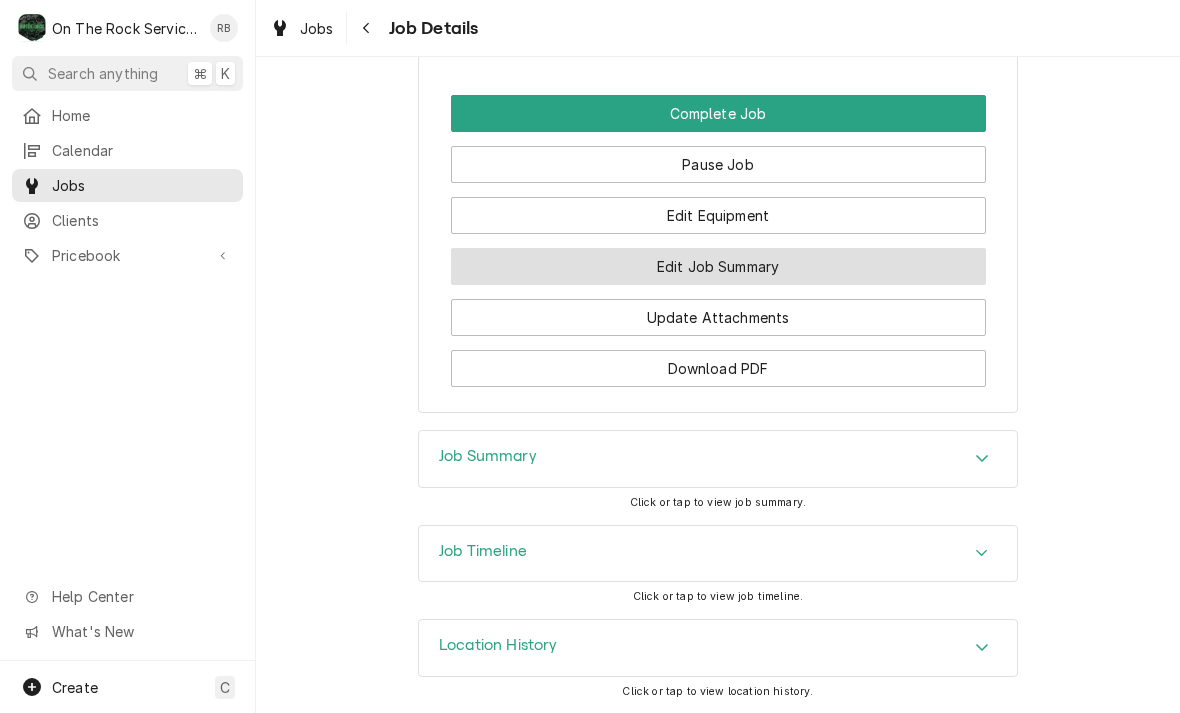 click on "Edit Job Summary" at bounding box center [718, 266] 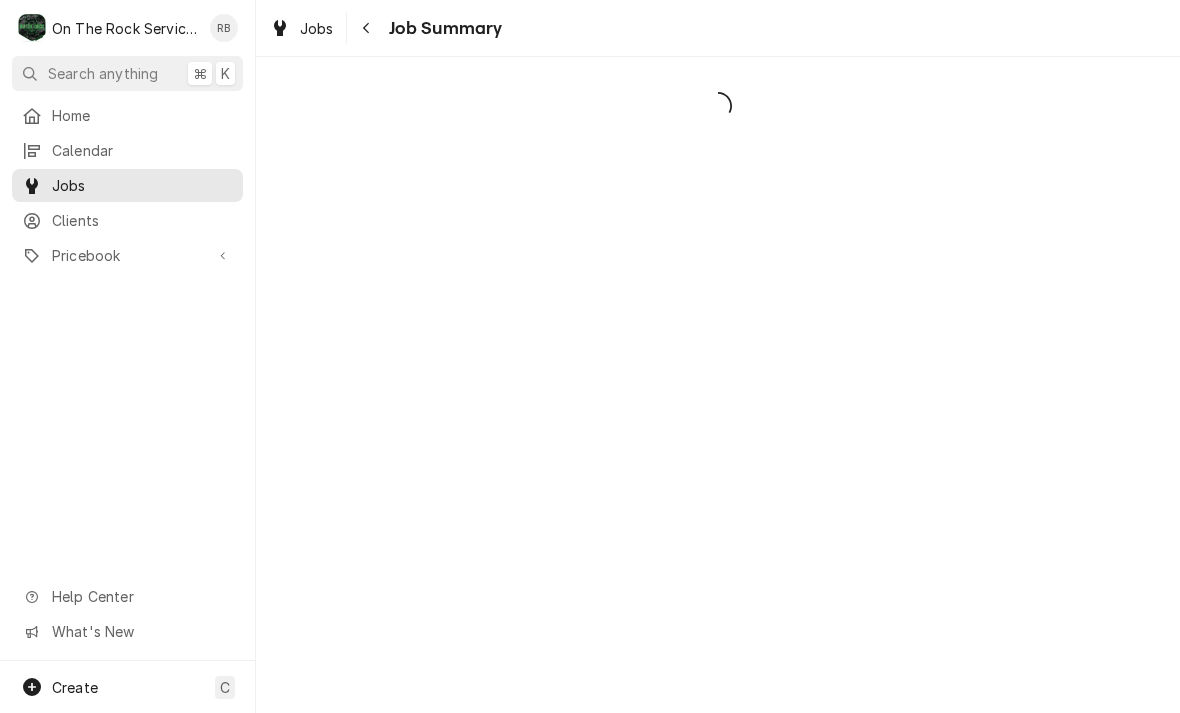 scroll, scrollTop: 0, scrollLeft: 0, axis: both 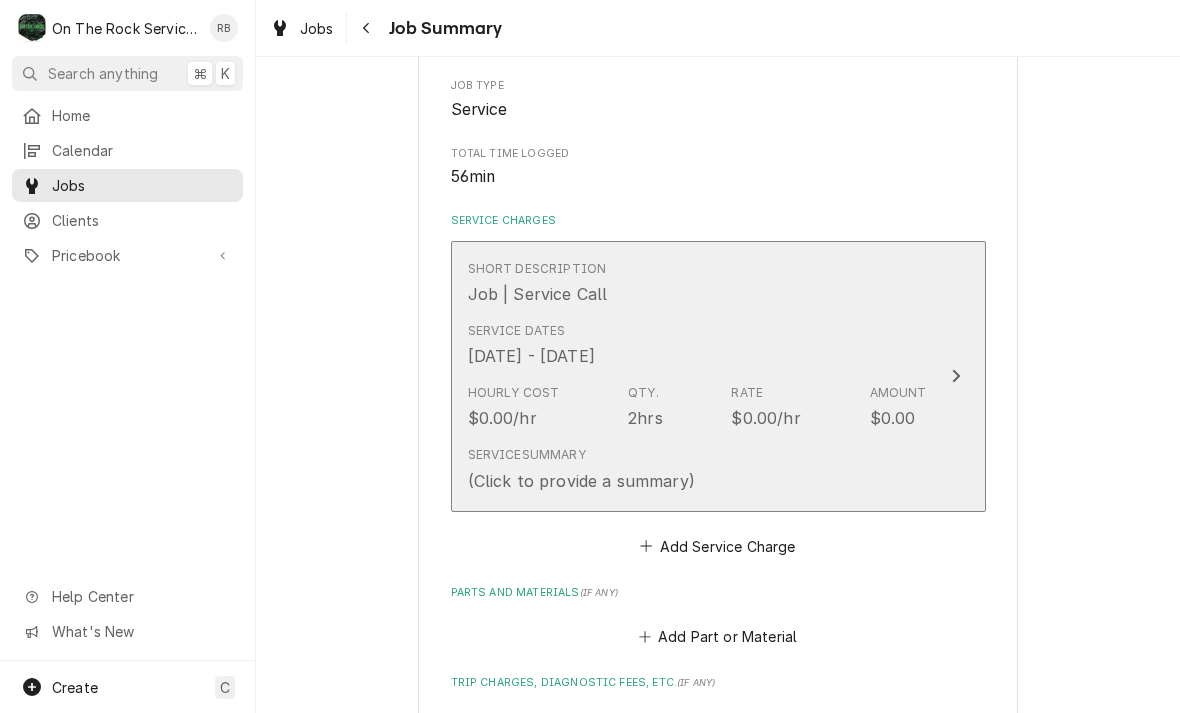 click at bounding box center (956, 376) 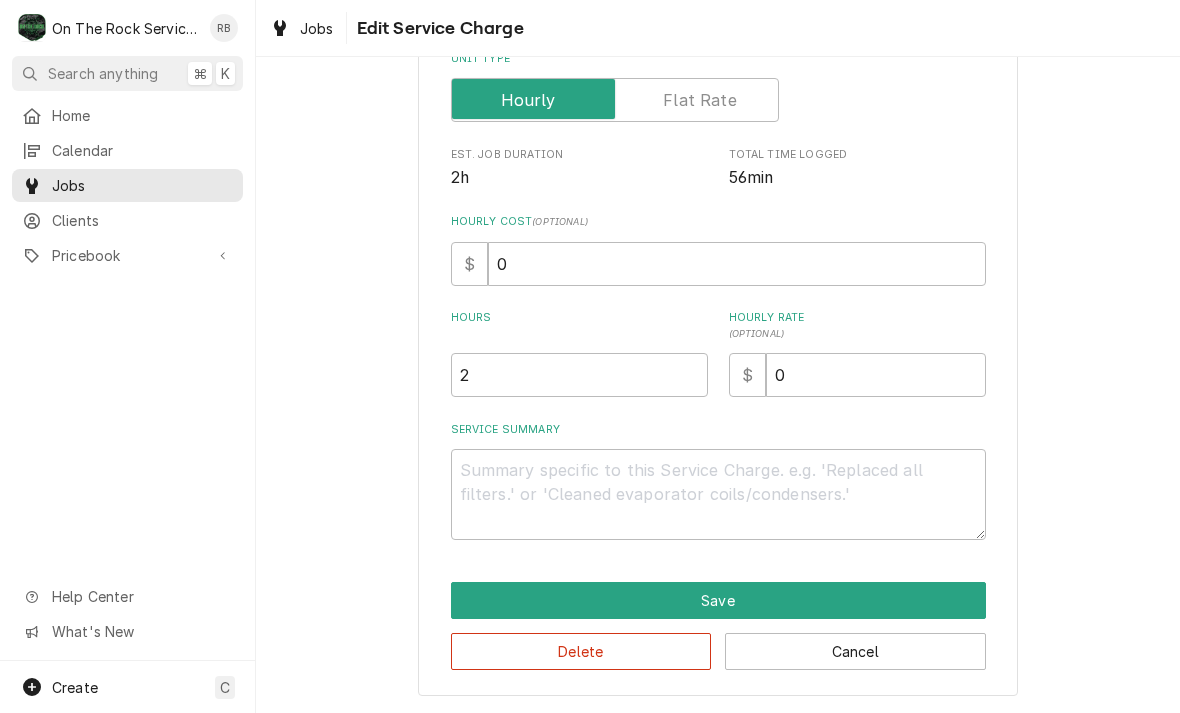 scroll, scrollTop: 304, scrollLeft: 0, axis: vertical 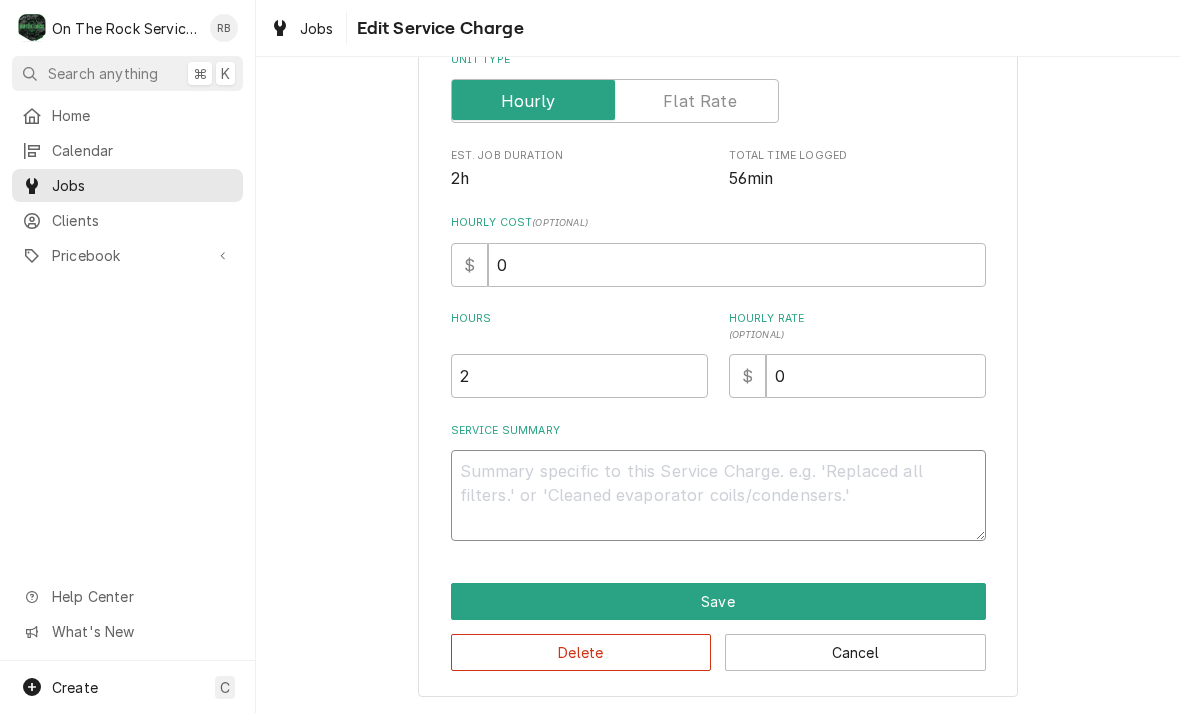 click on "Service Summary" at bounding box center [718, 495] 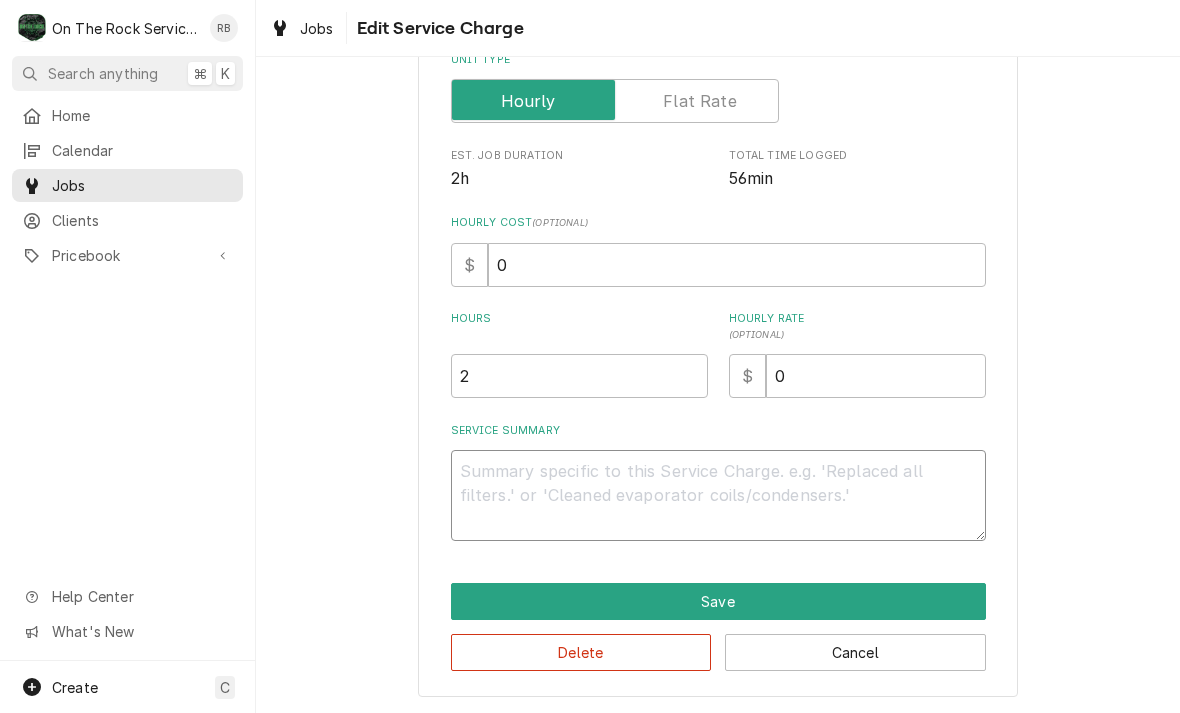 type on "x" 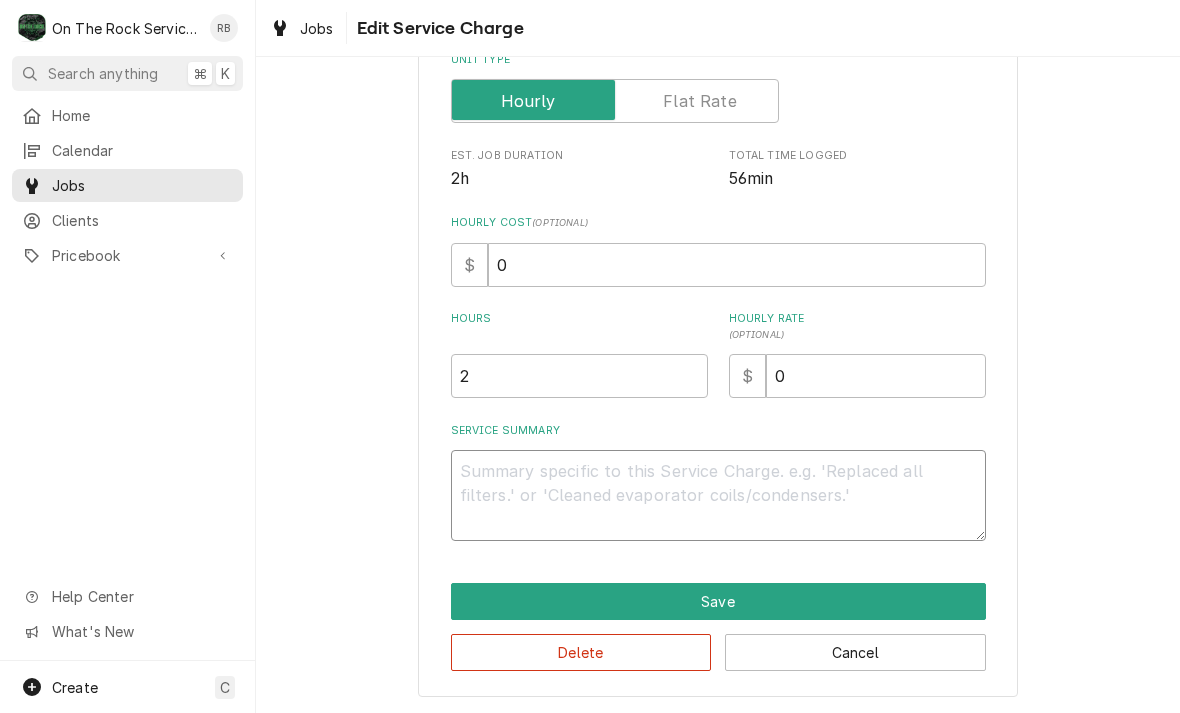 type on "8" 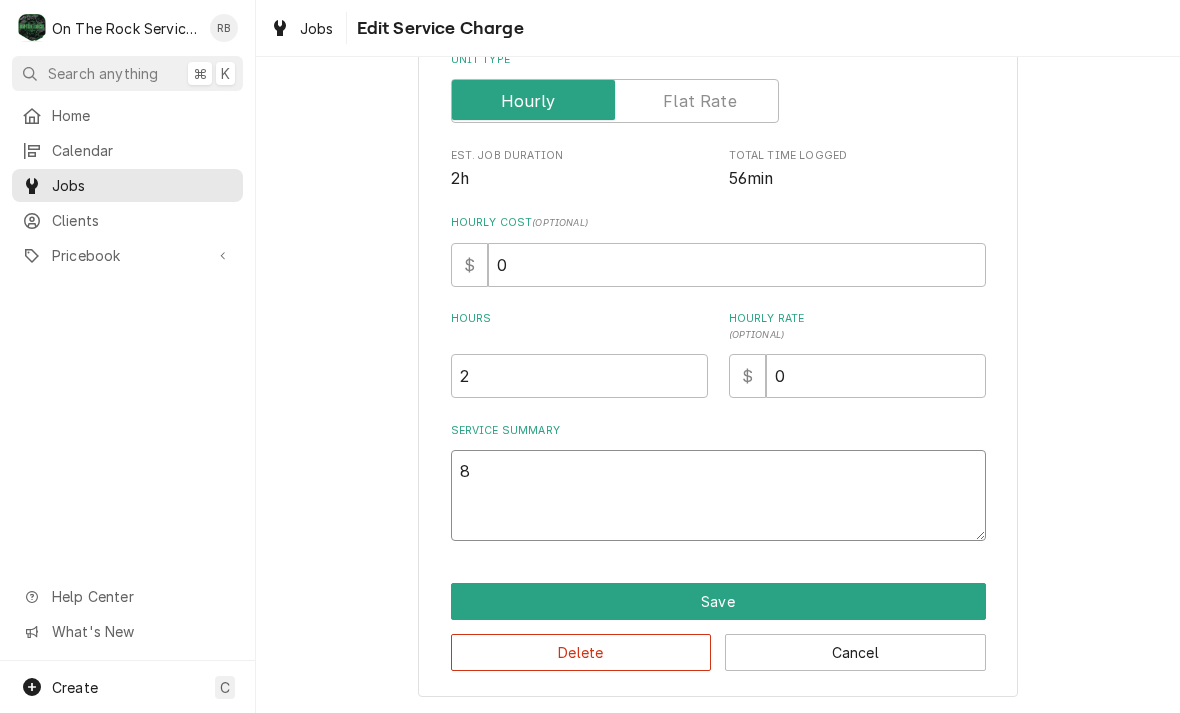type on "x" 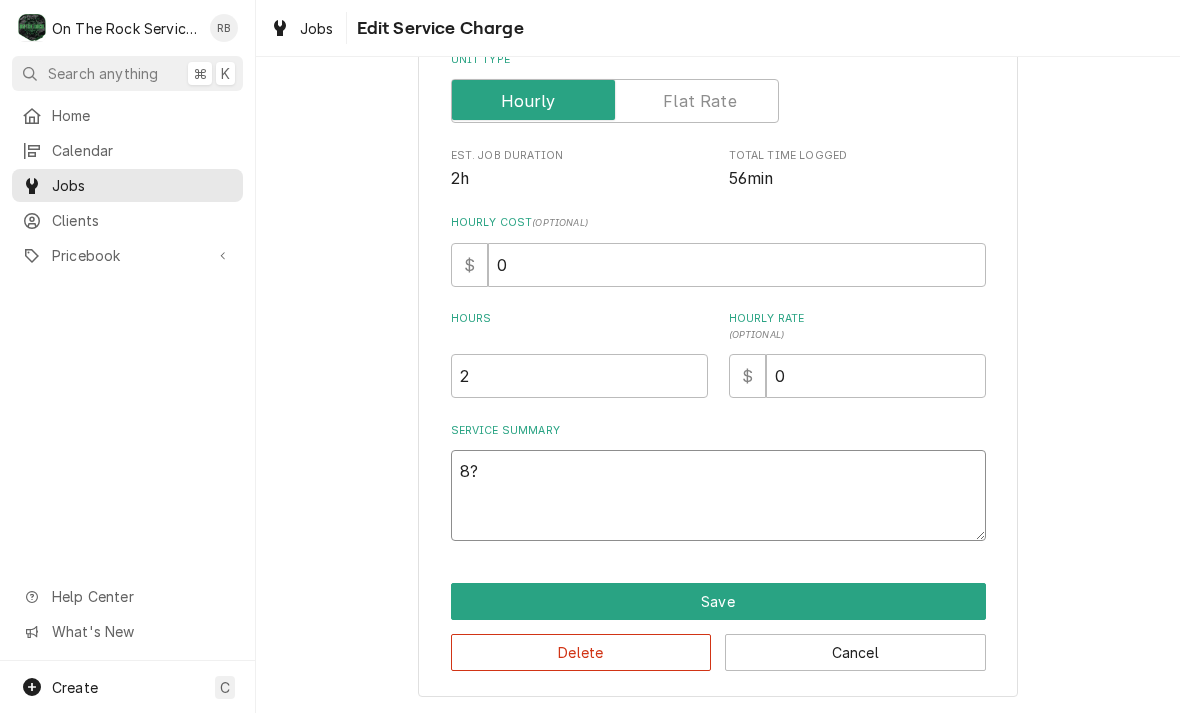 type on "x" 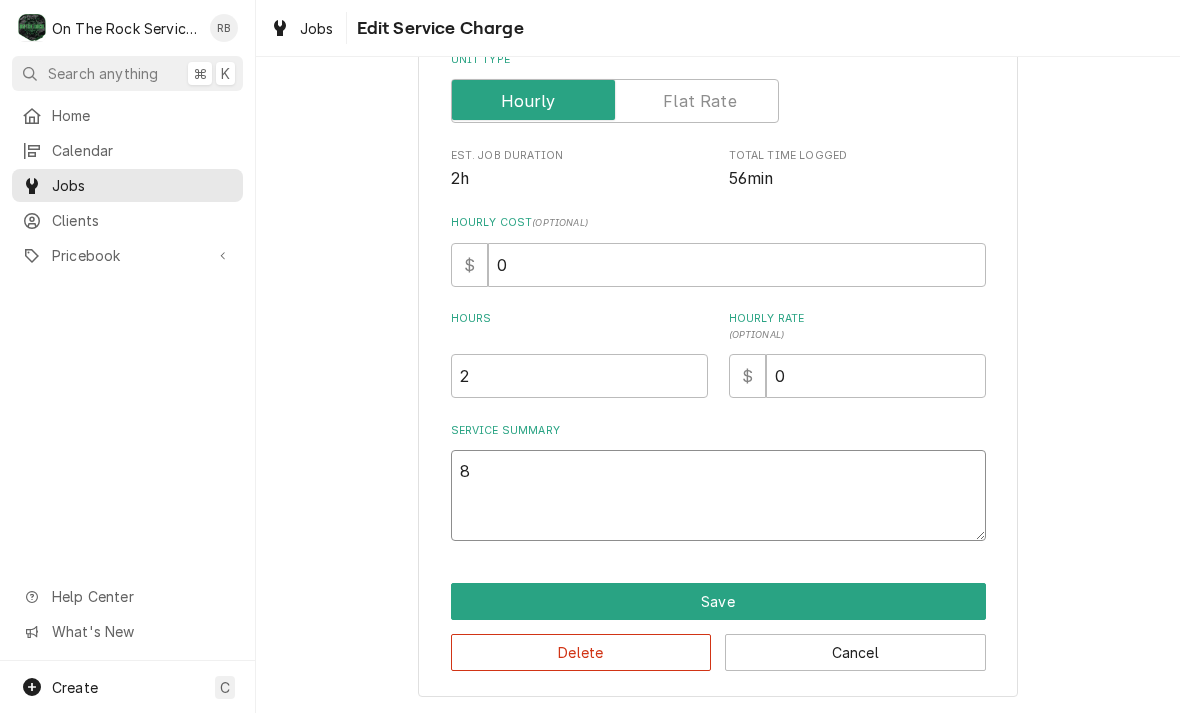 type on "x" 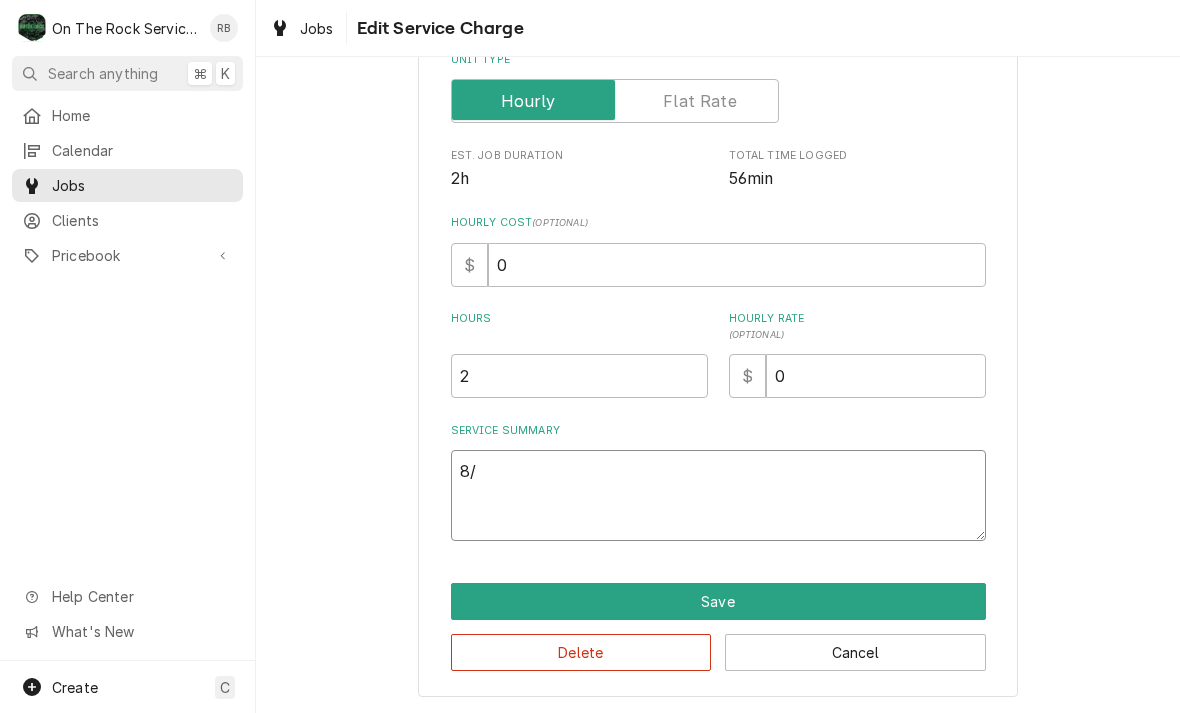 type on "x" 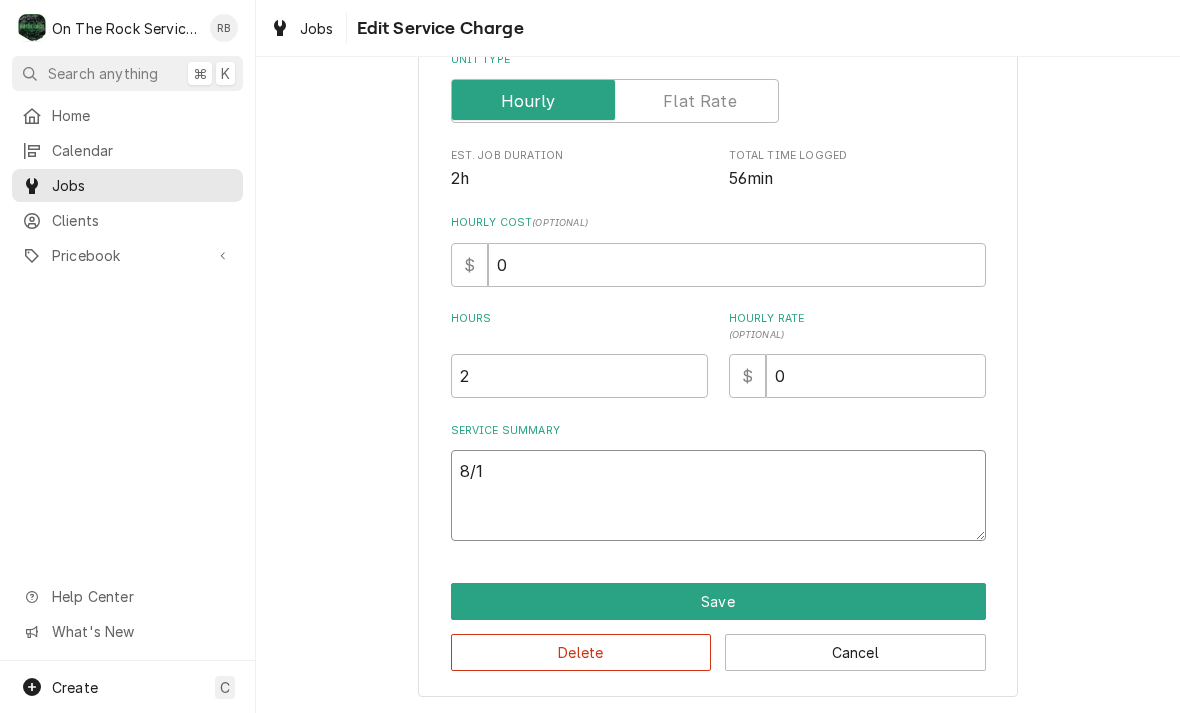 type on "x" 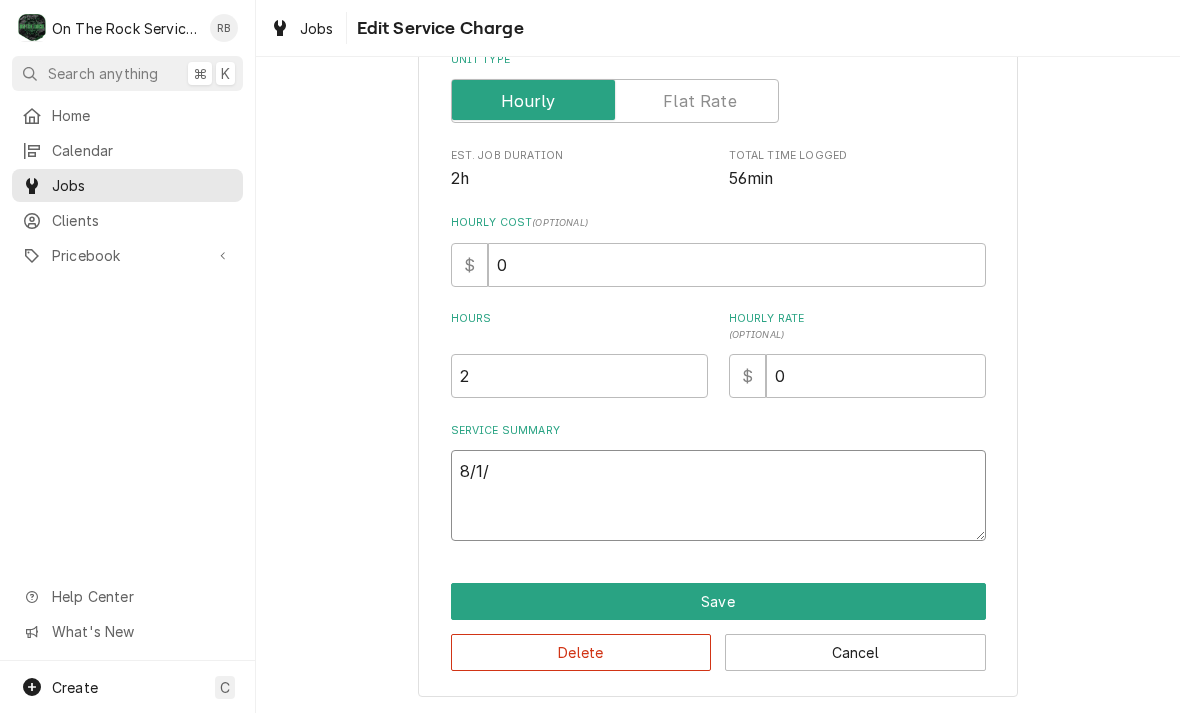 type on "x" 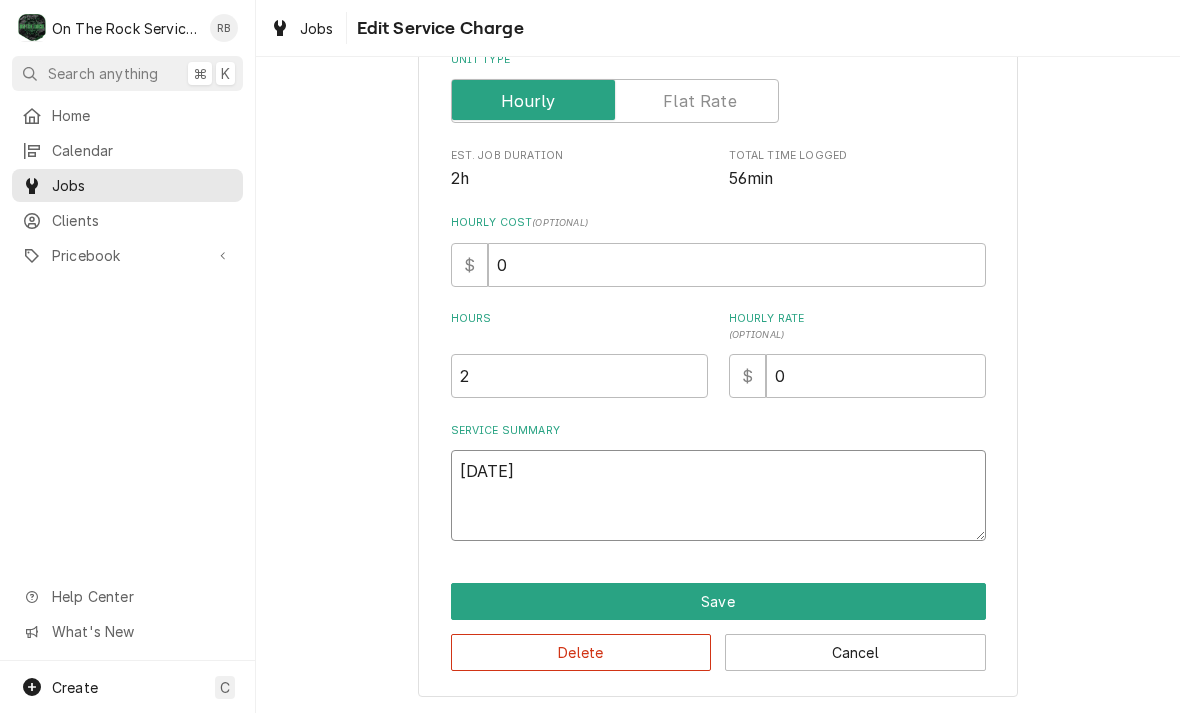 type on "x" 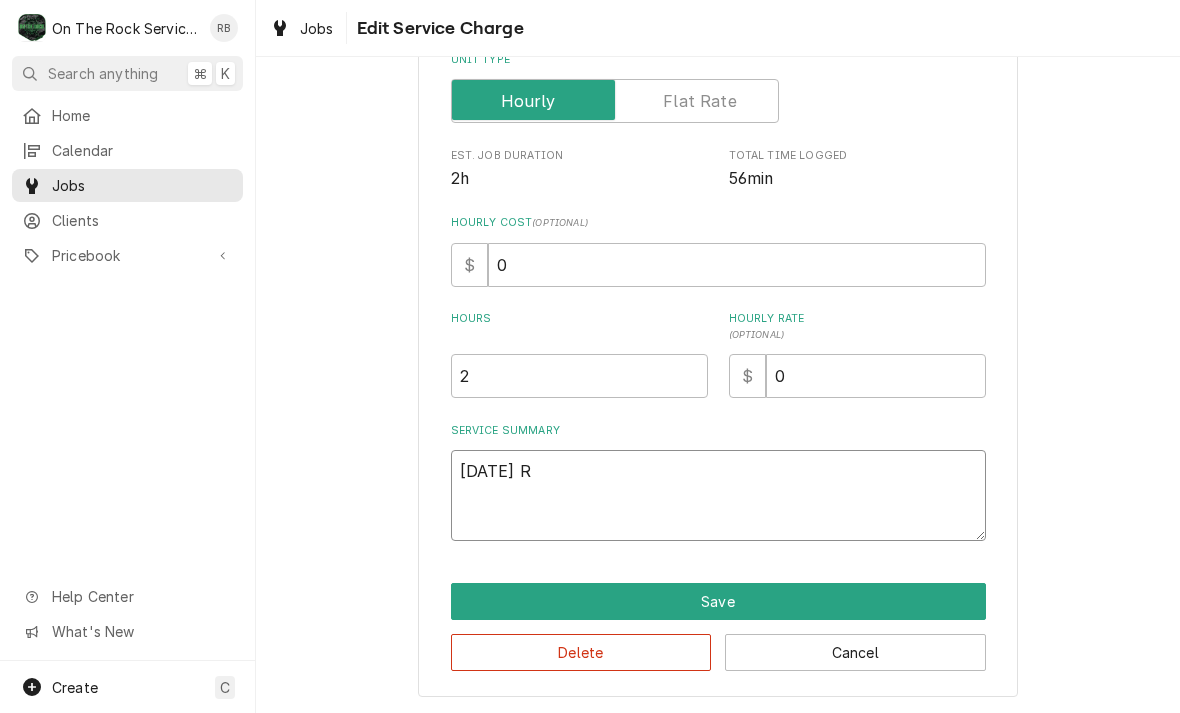 type on "x" 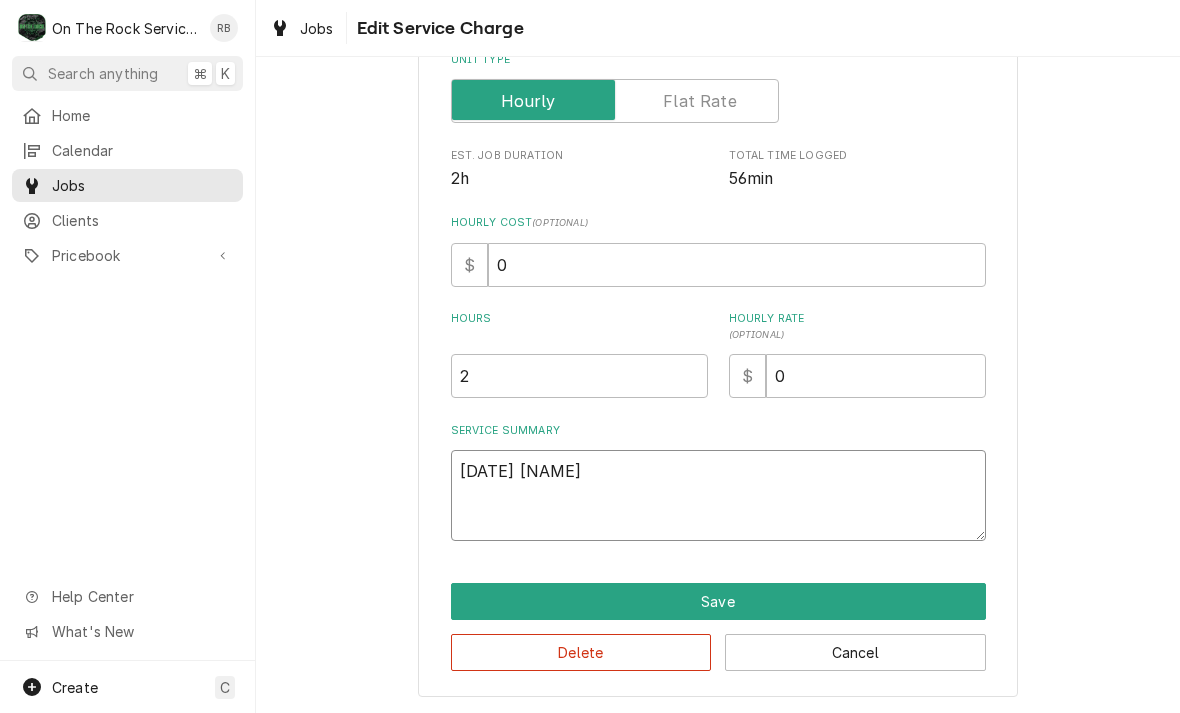 type on "x" 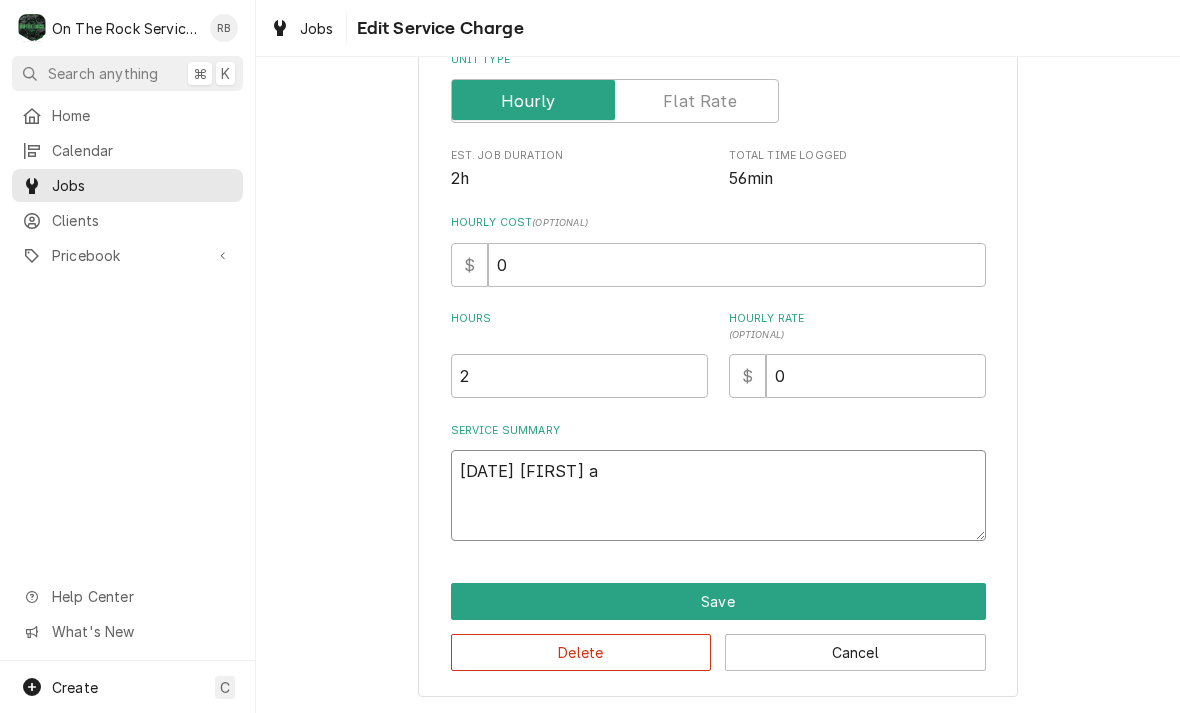 type on "x" 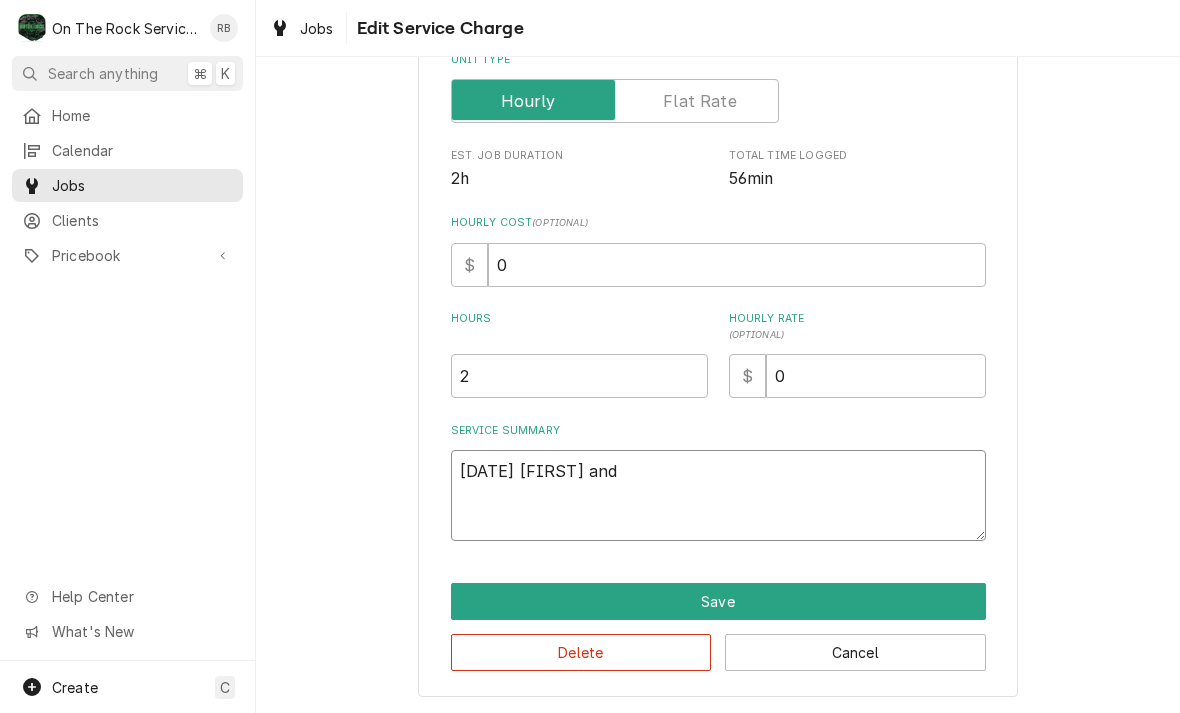 type on "x" 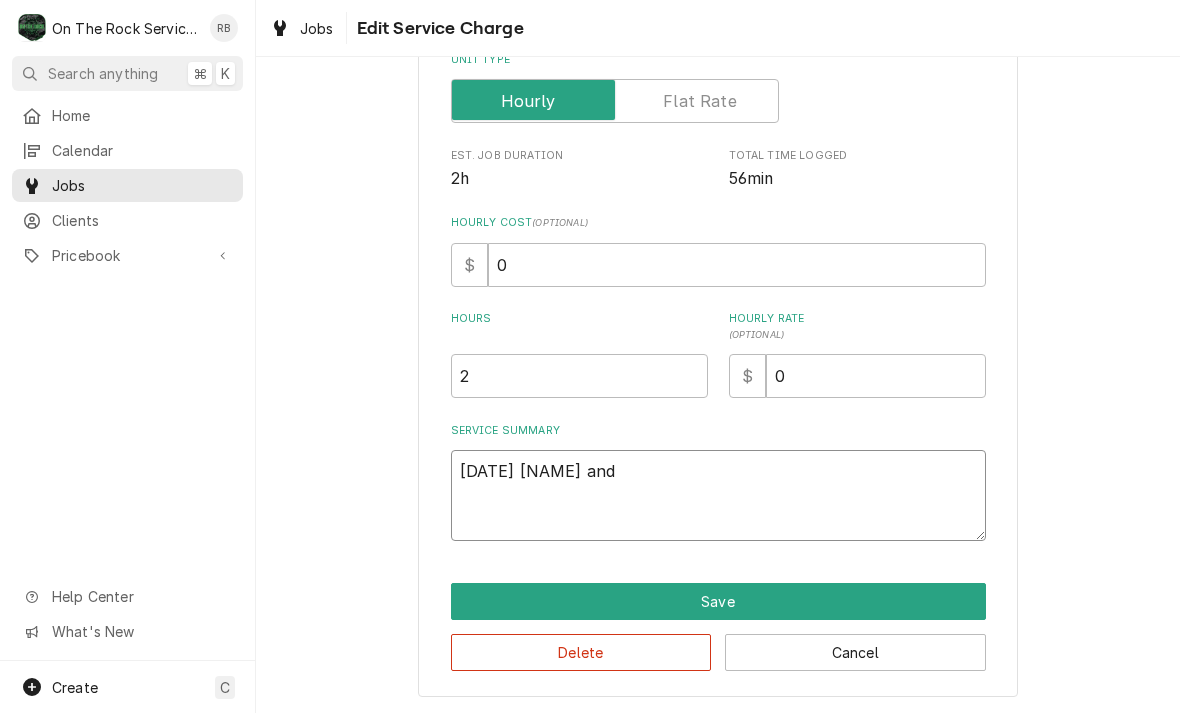 type on "x" 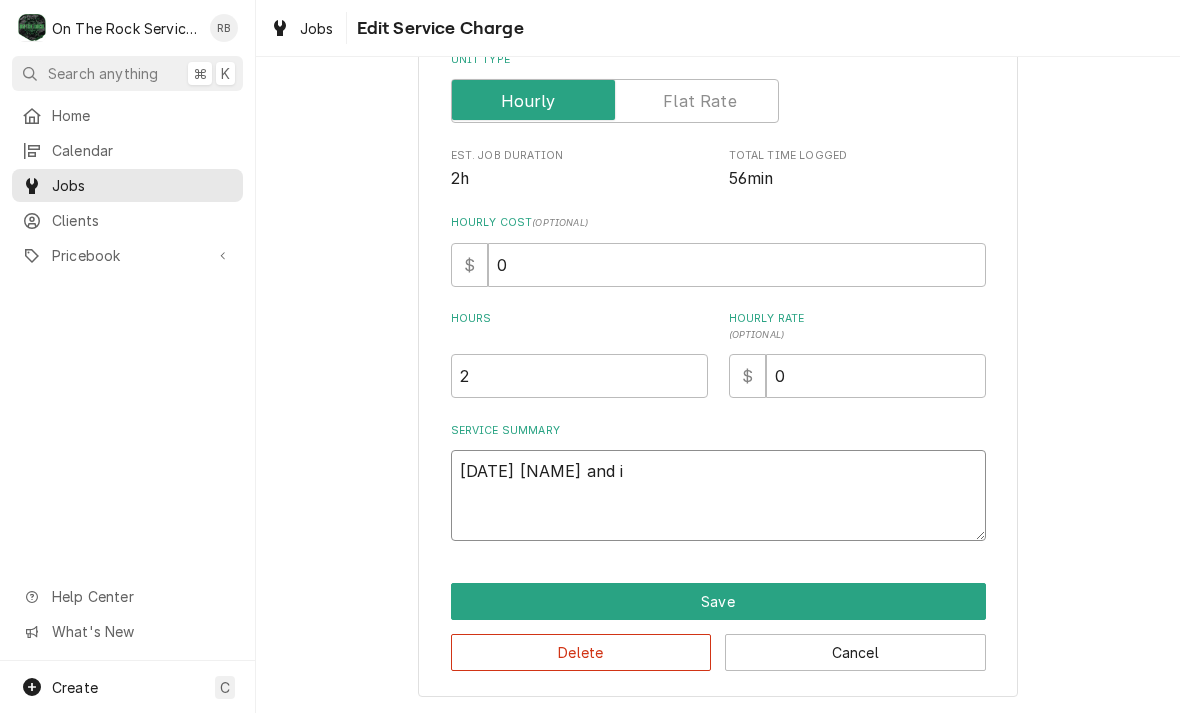 type on "x" 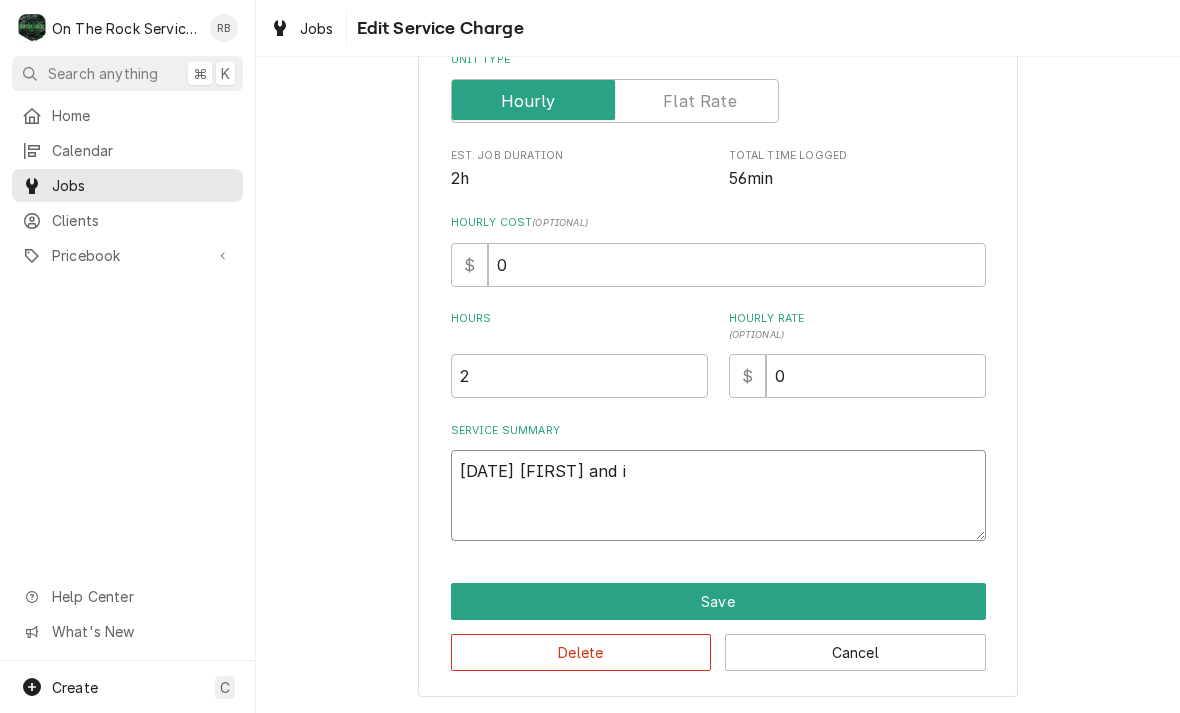 type on "x" 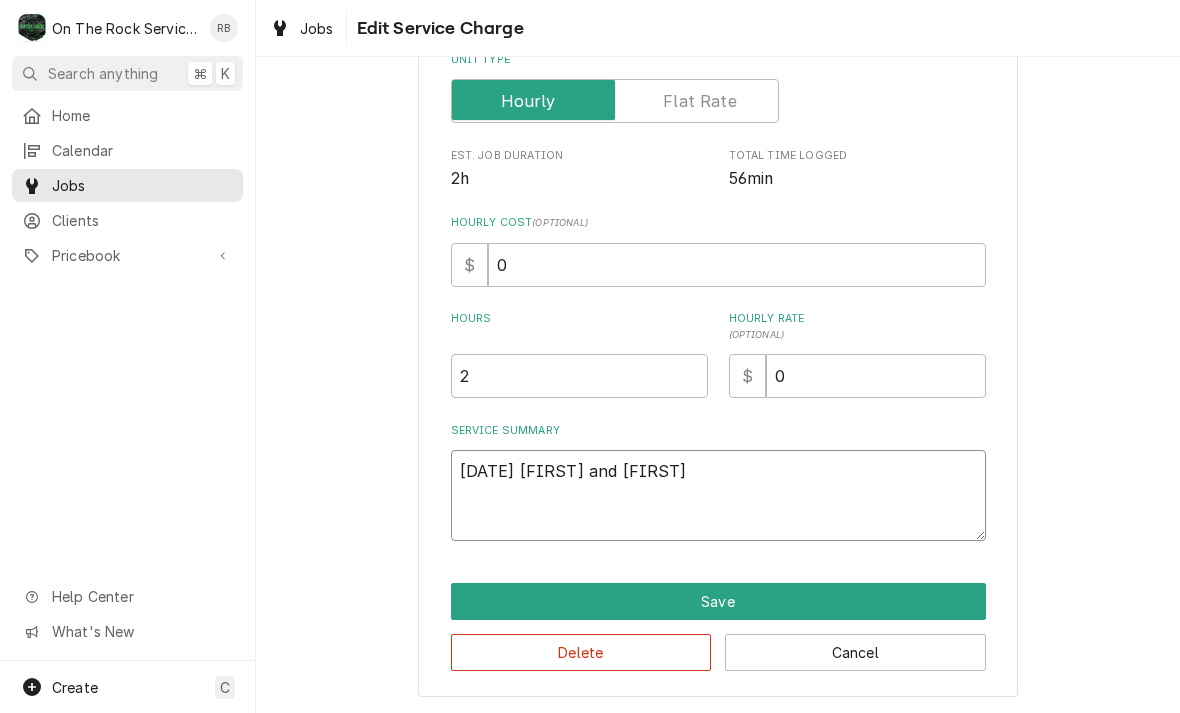 type on "x" 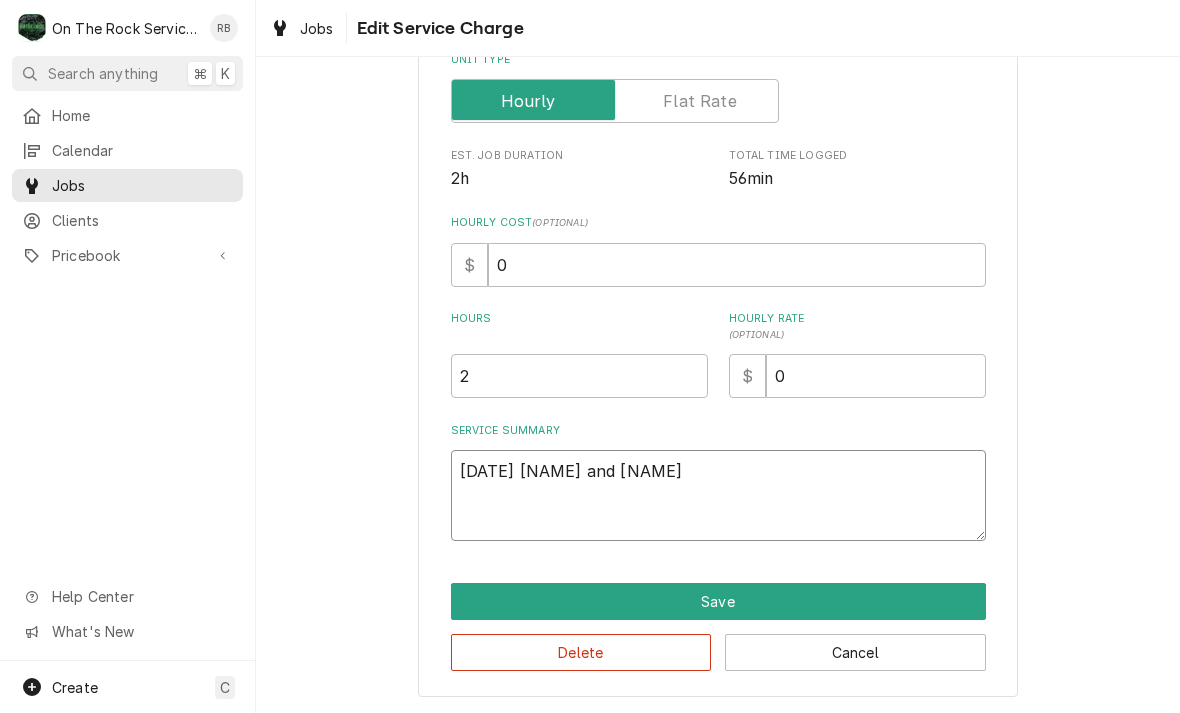type on "x" 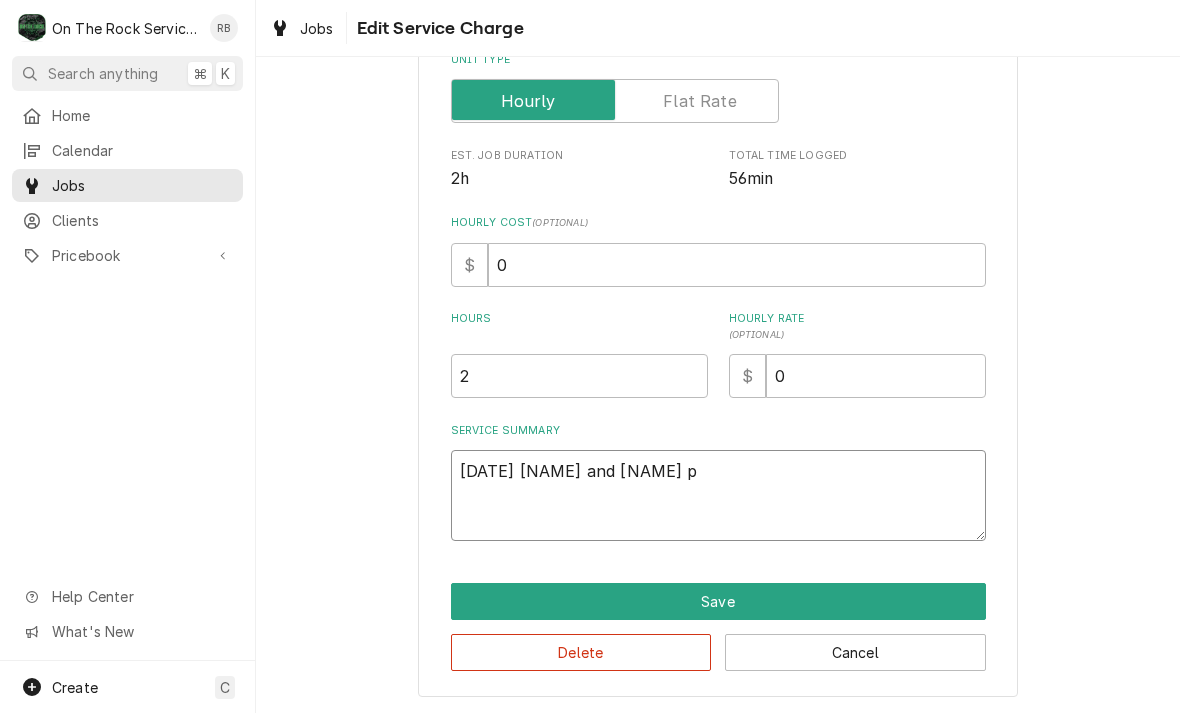 type on "x" 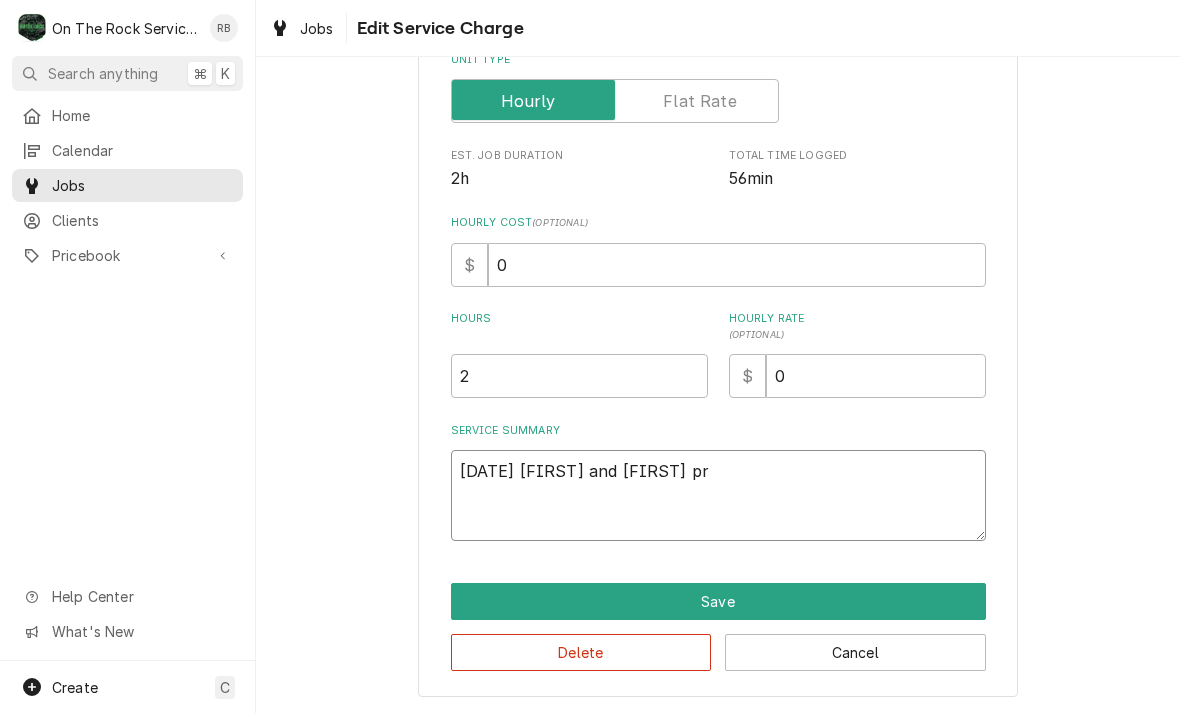 type on "x" 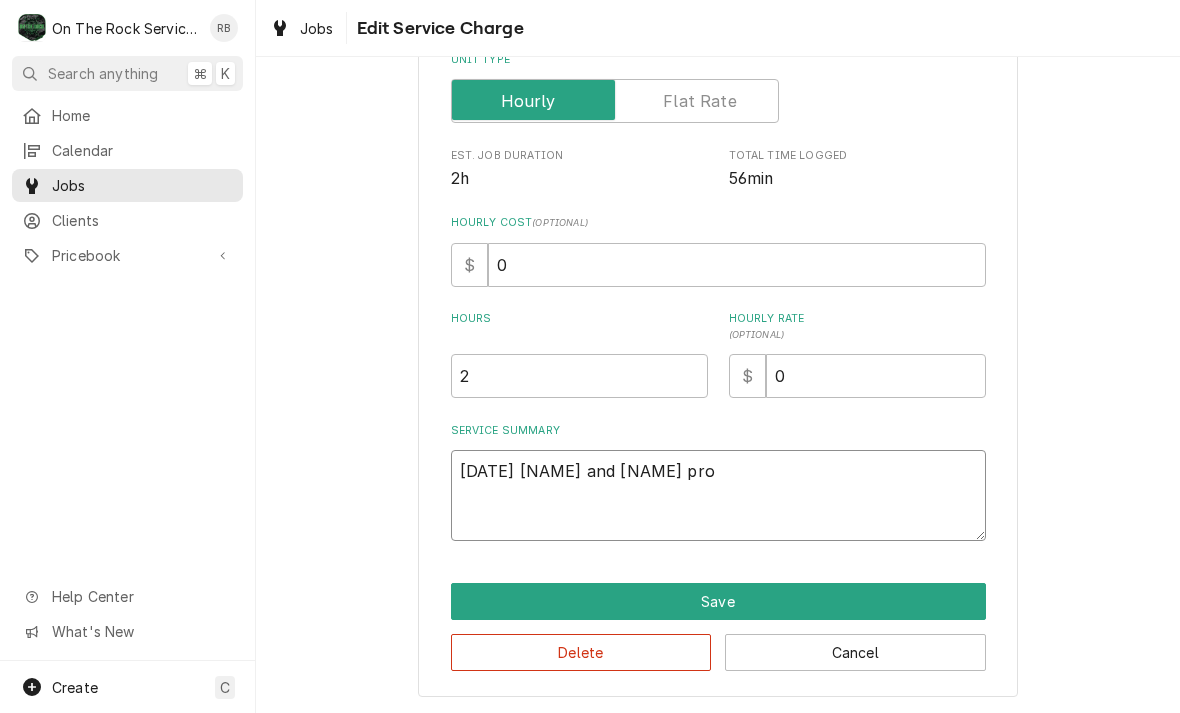 type on "x" 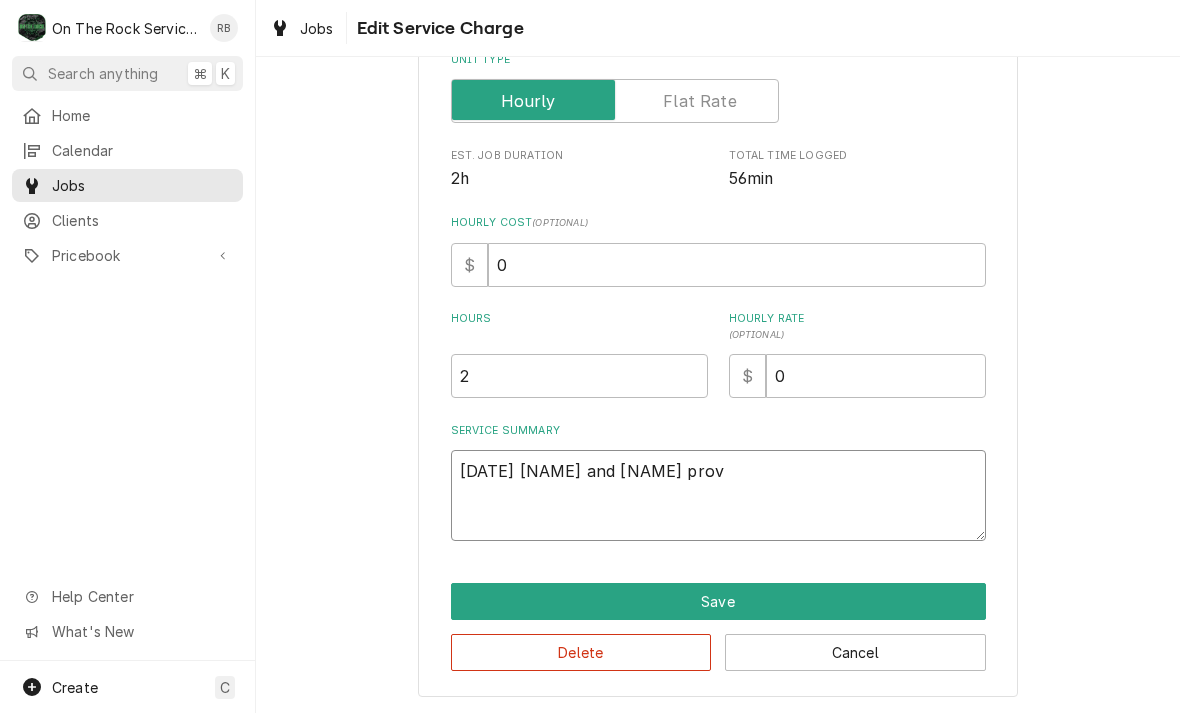 type on "x" 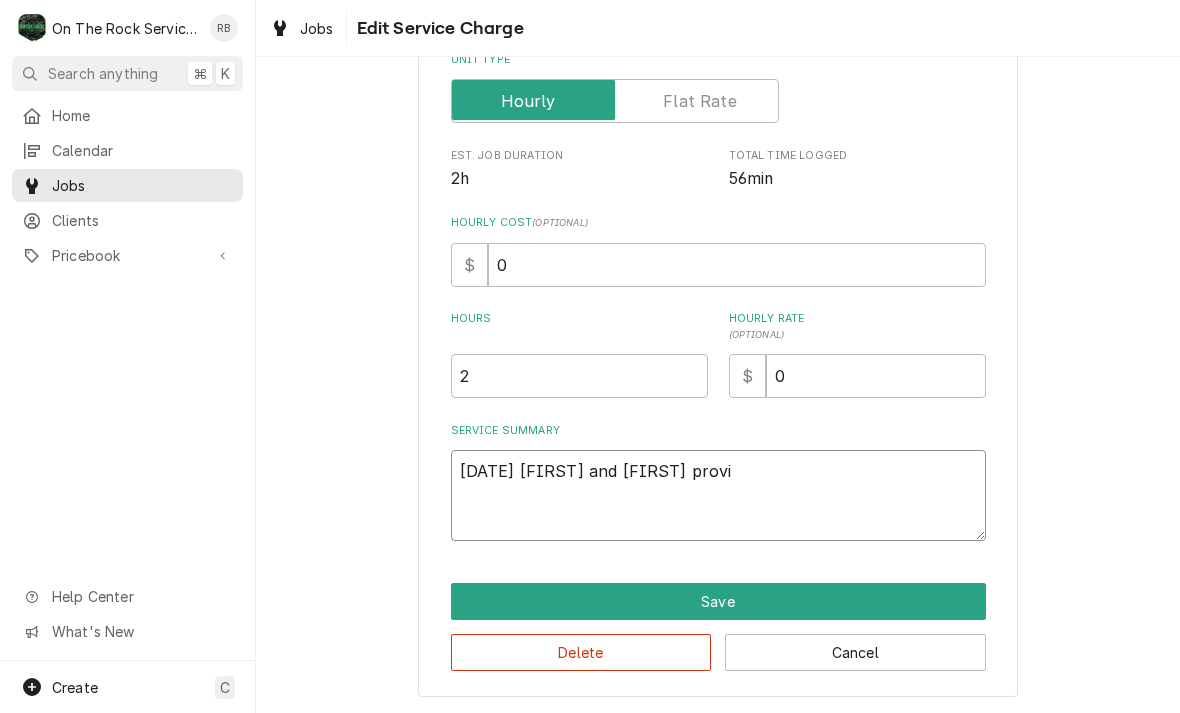 type on "x" 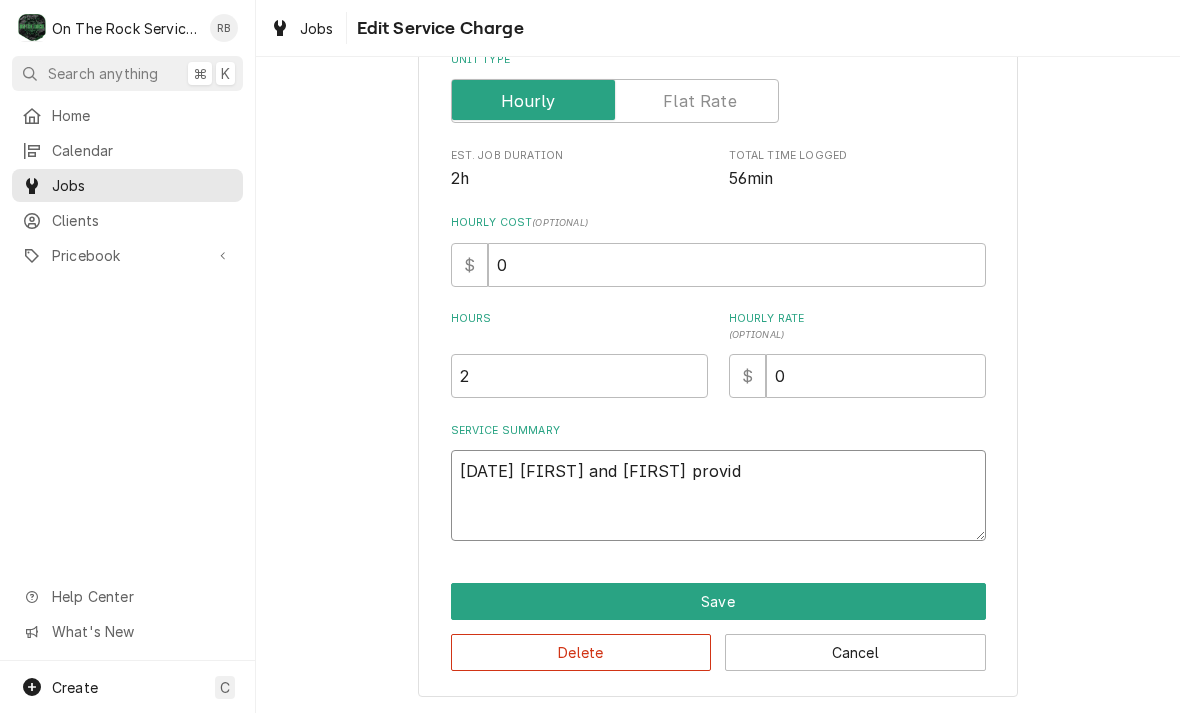 type on "x" 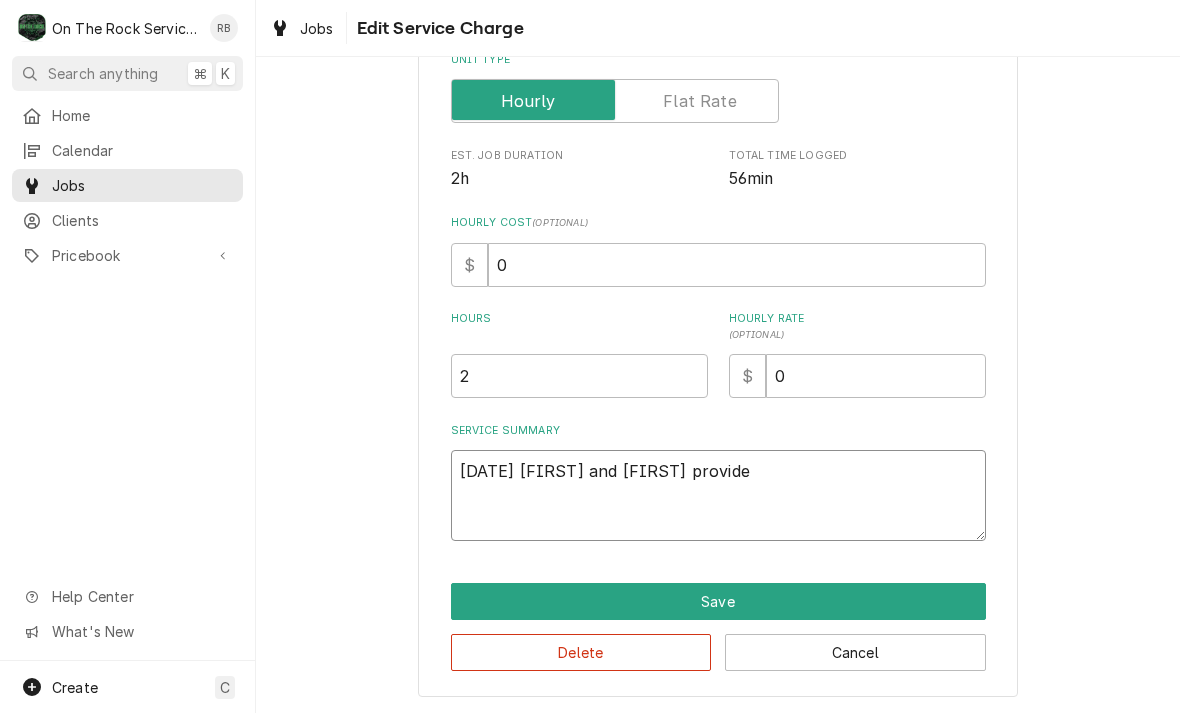type on "x" 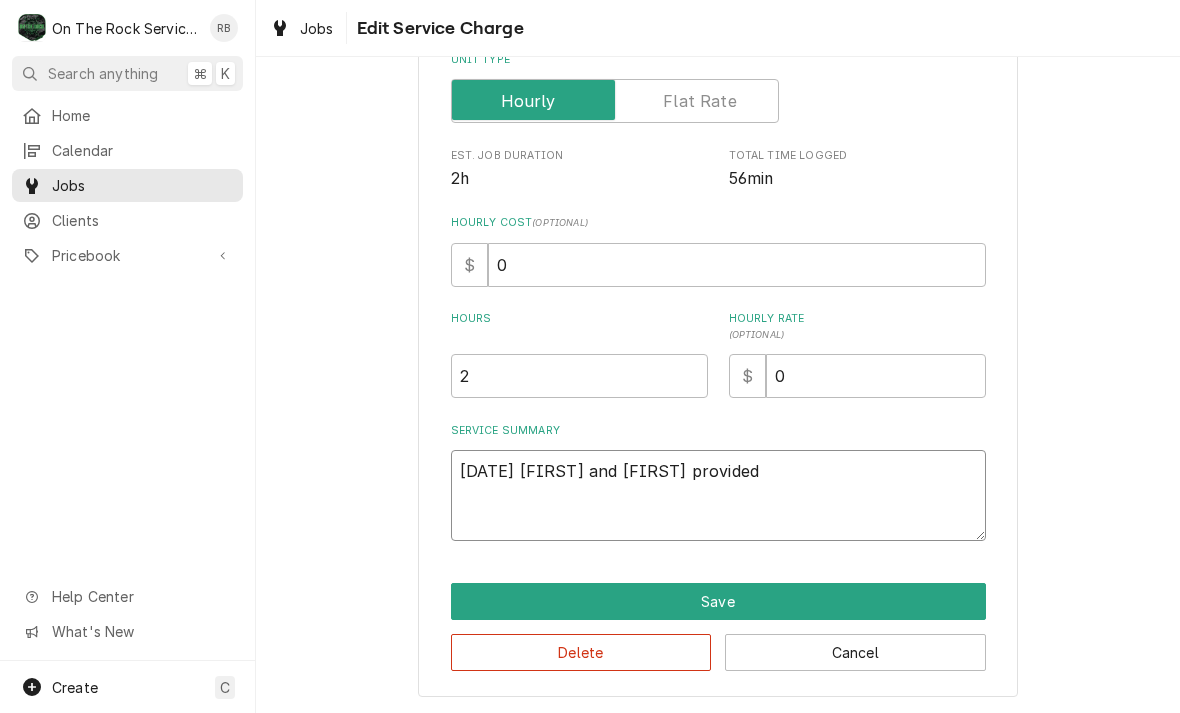 type on "x" 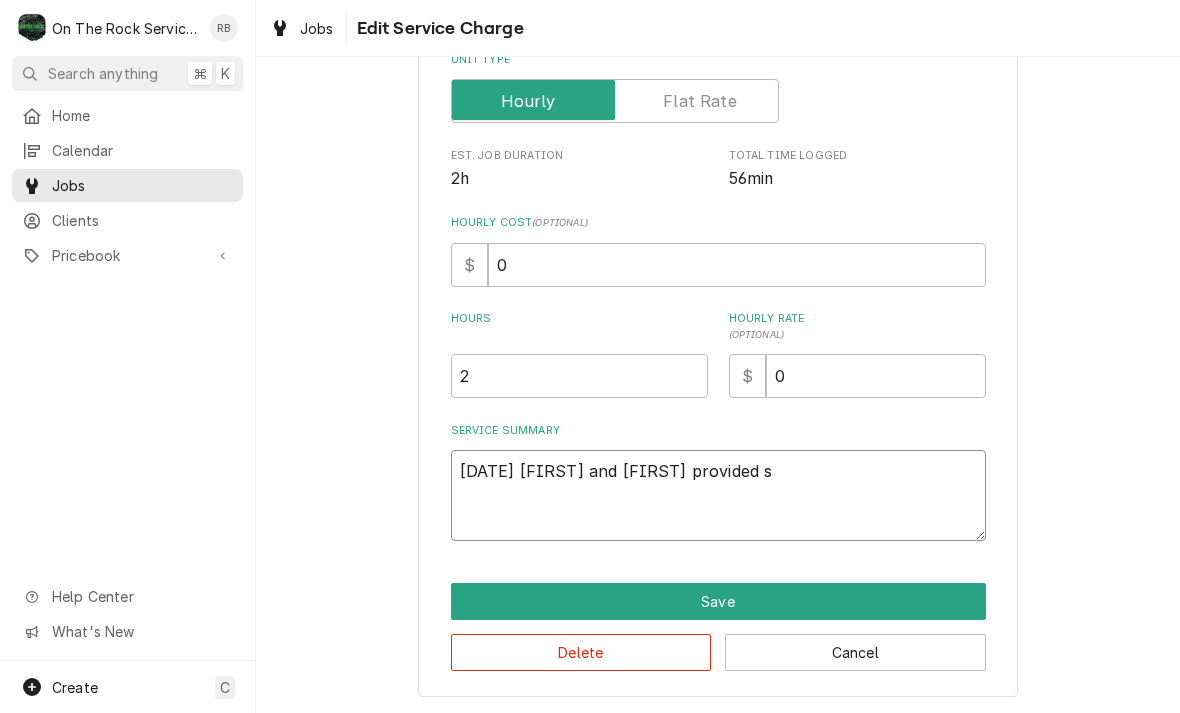 type on "x" 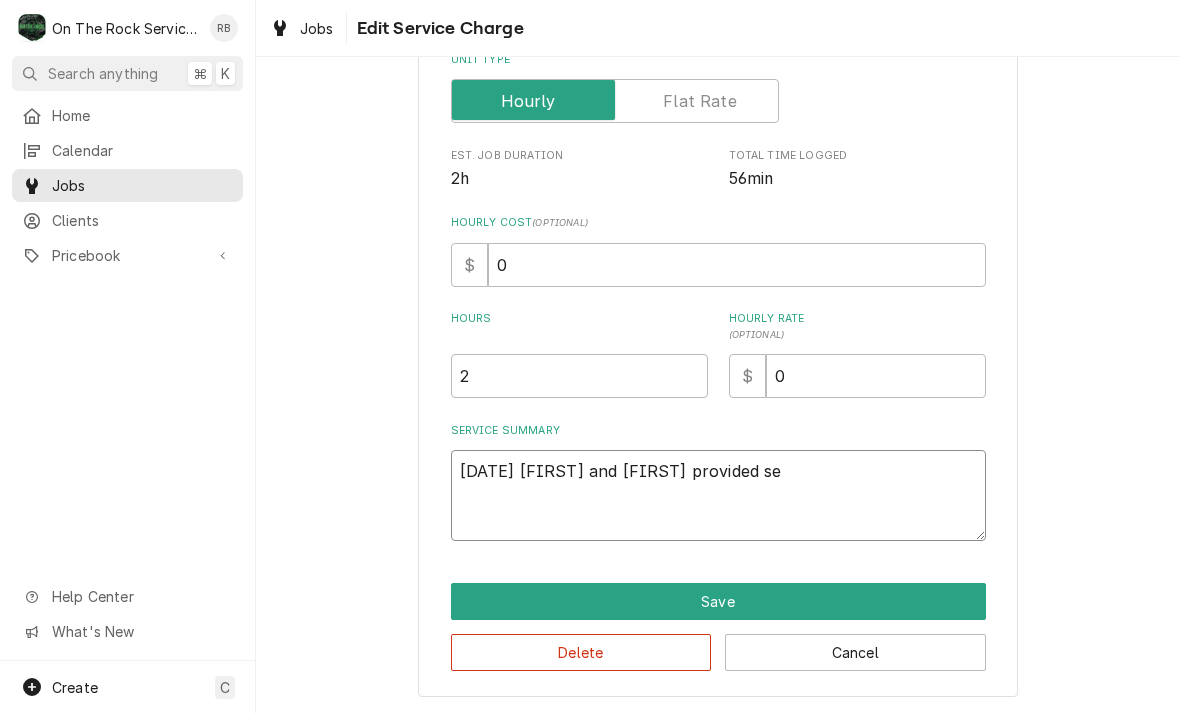 type on "x" 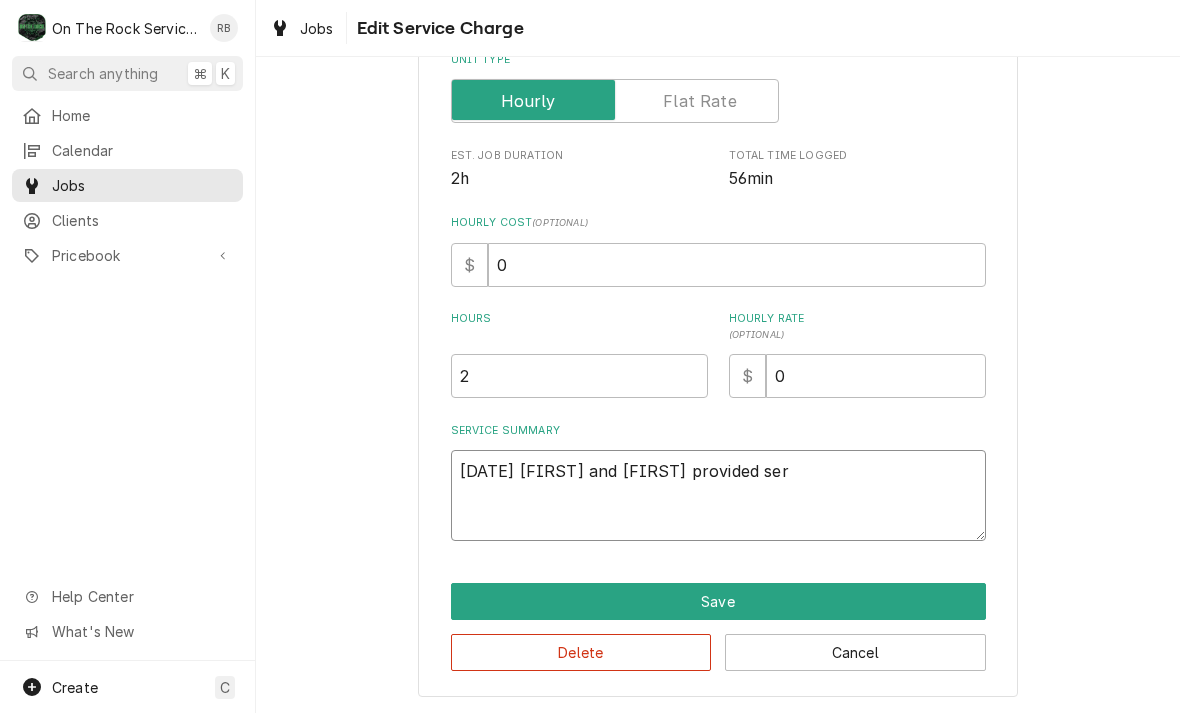 type on "x" 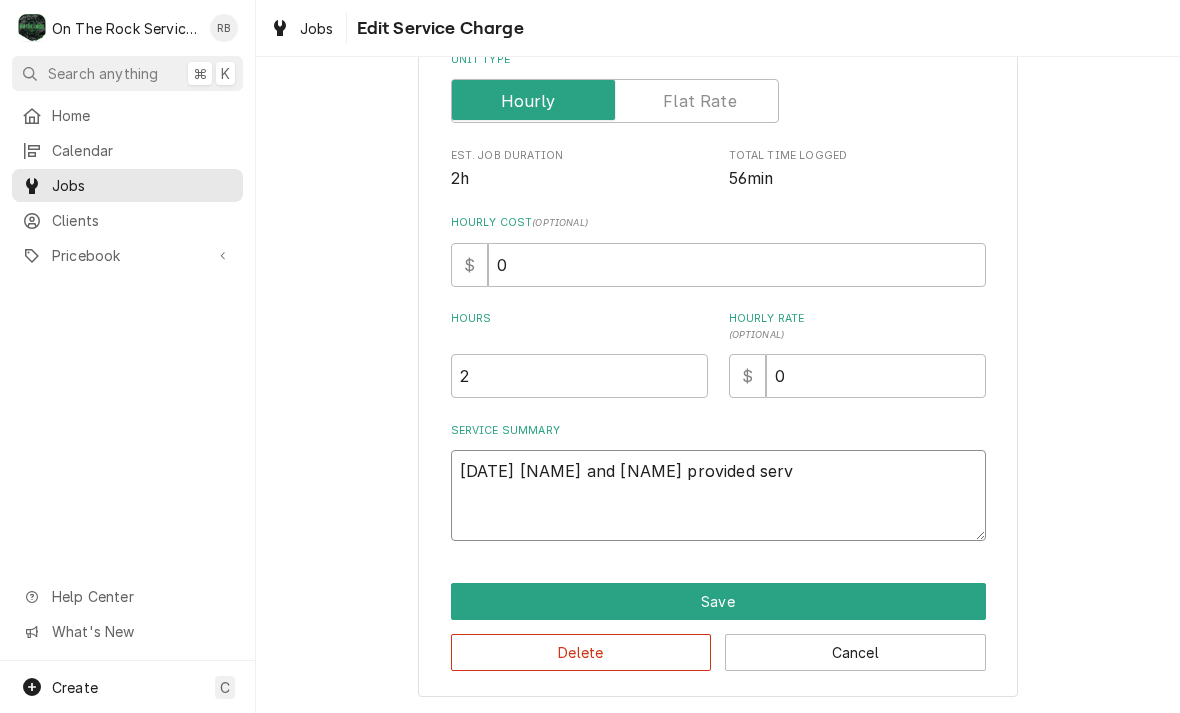 type on "x" 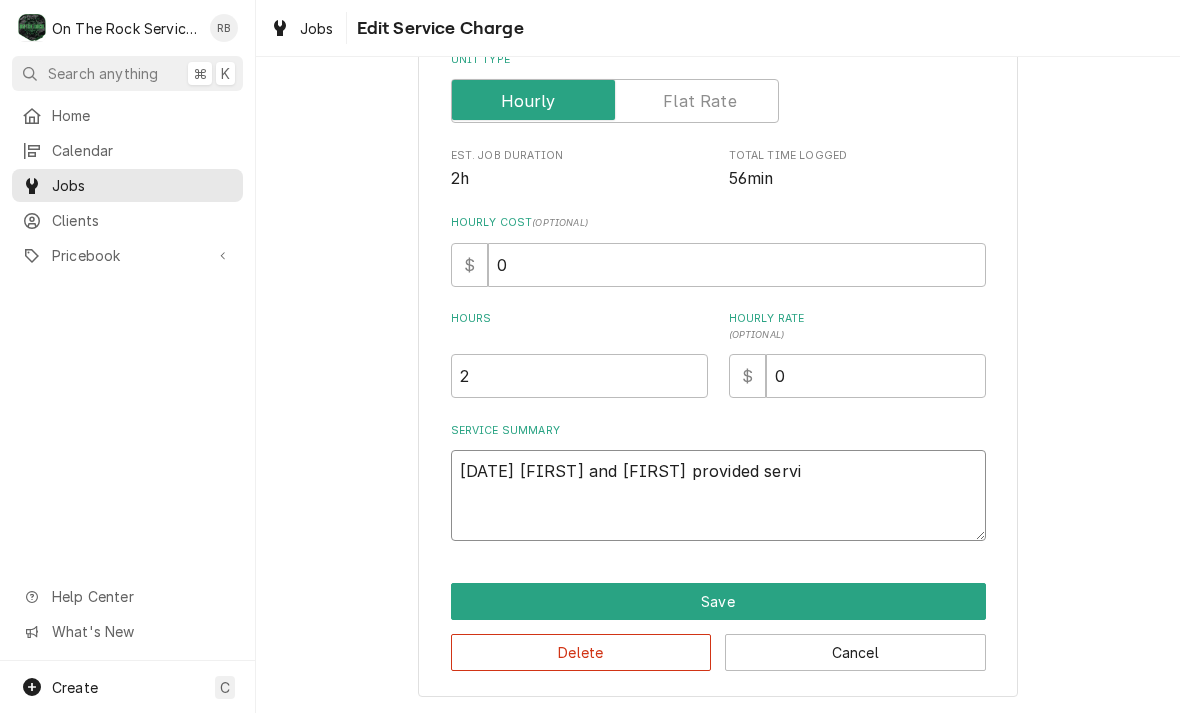 type on "x" 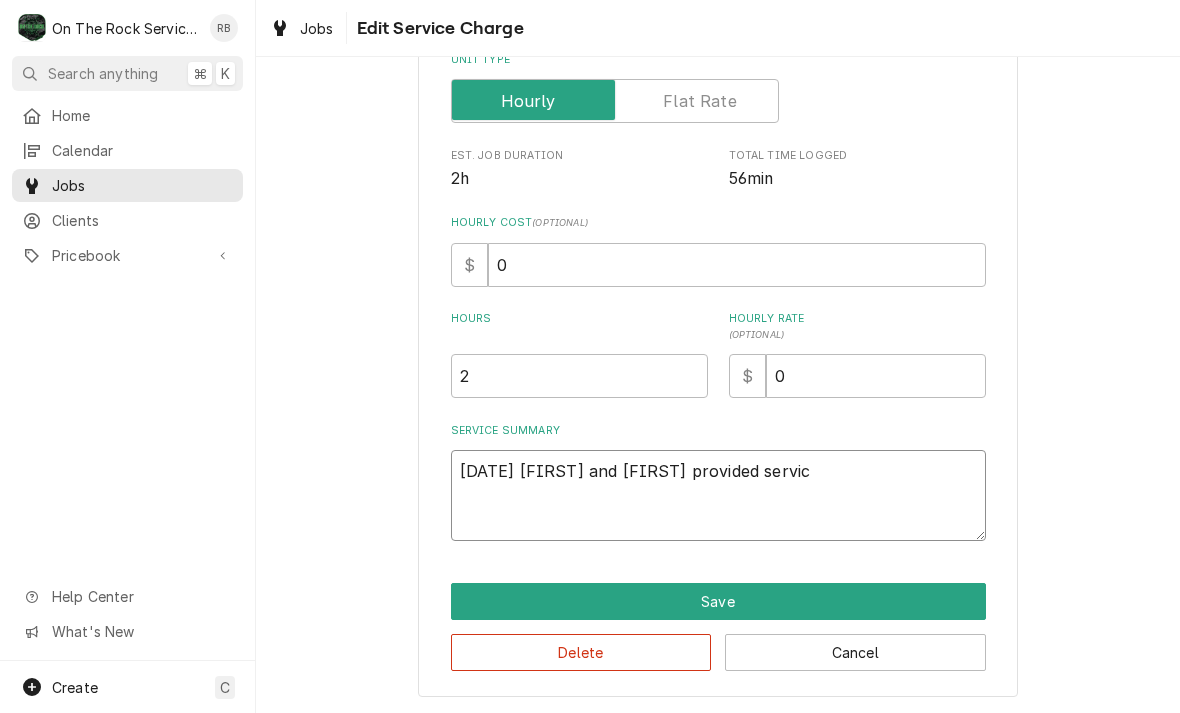 type on "x" 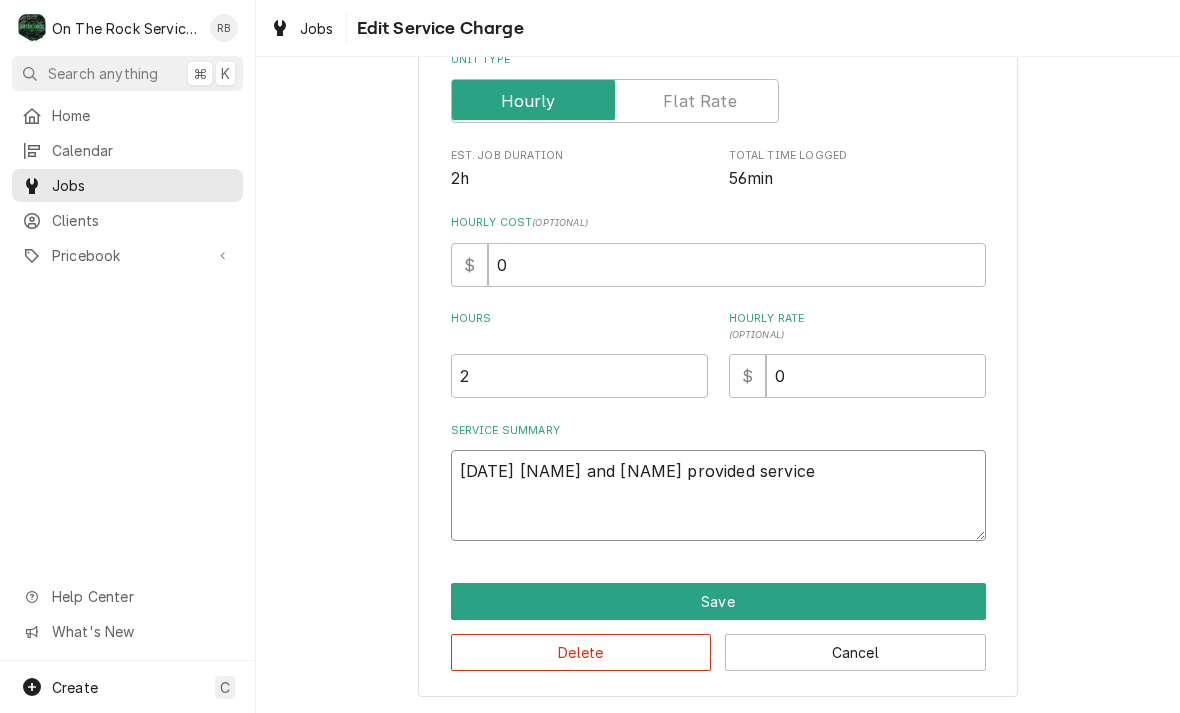 type on "x" 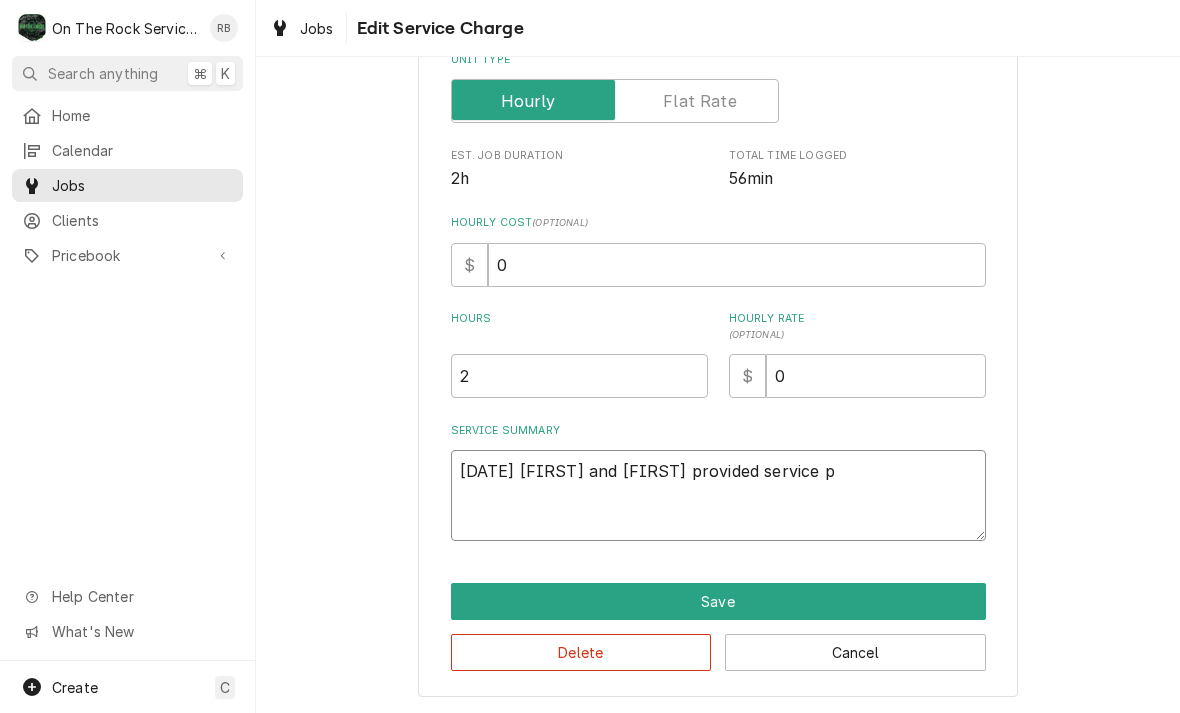 type on "x" 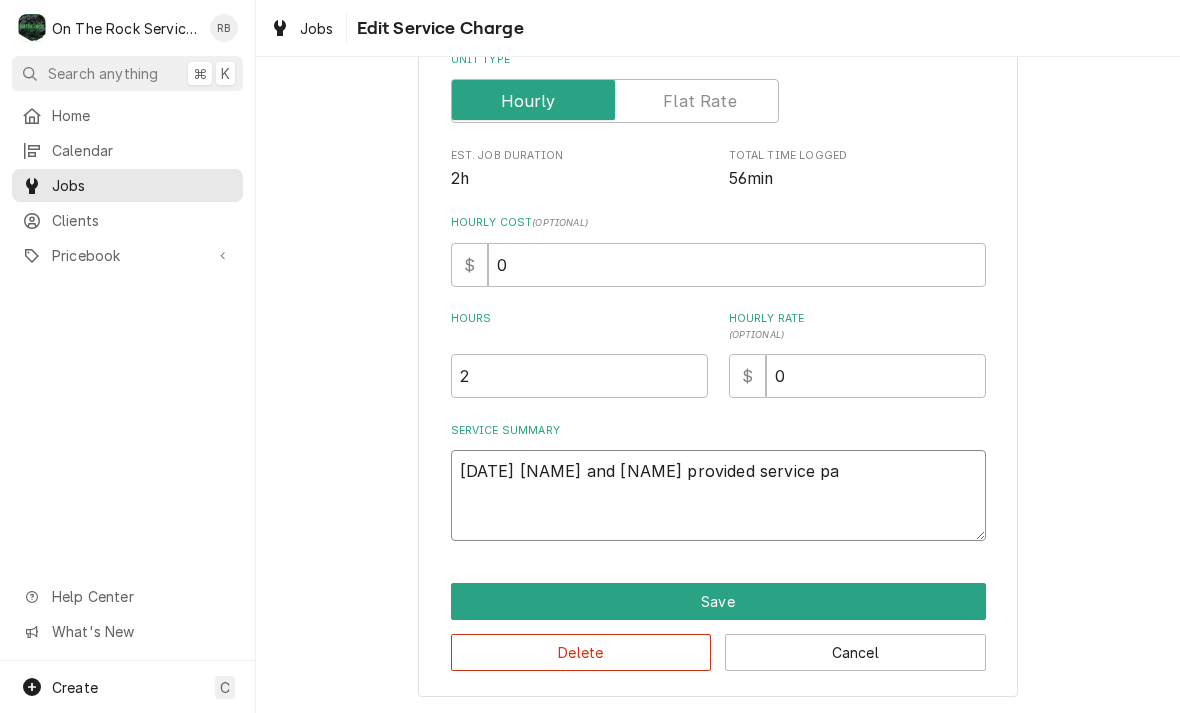 type on "x" 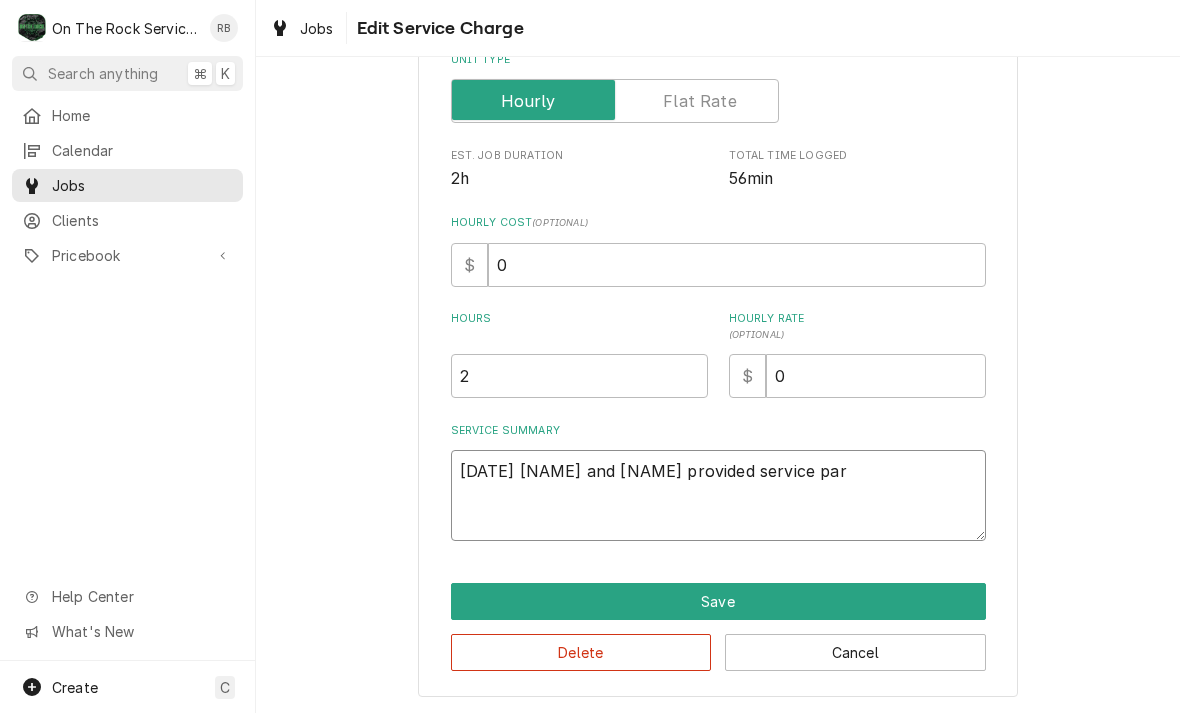 type on "x" 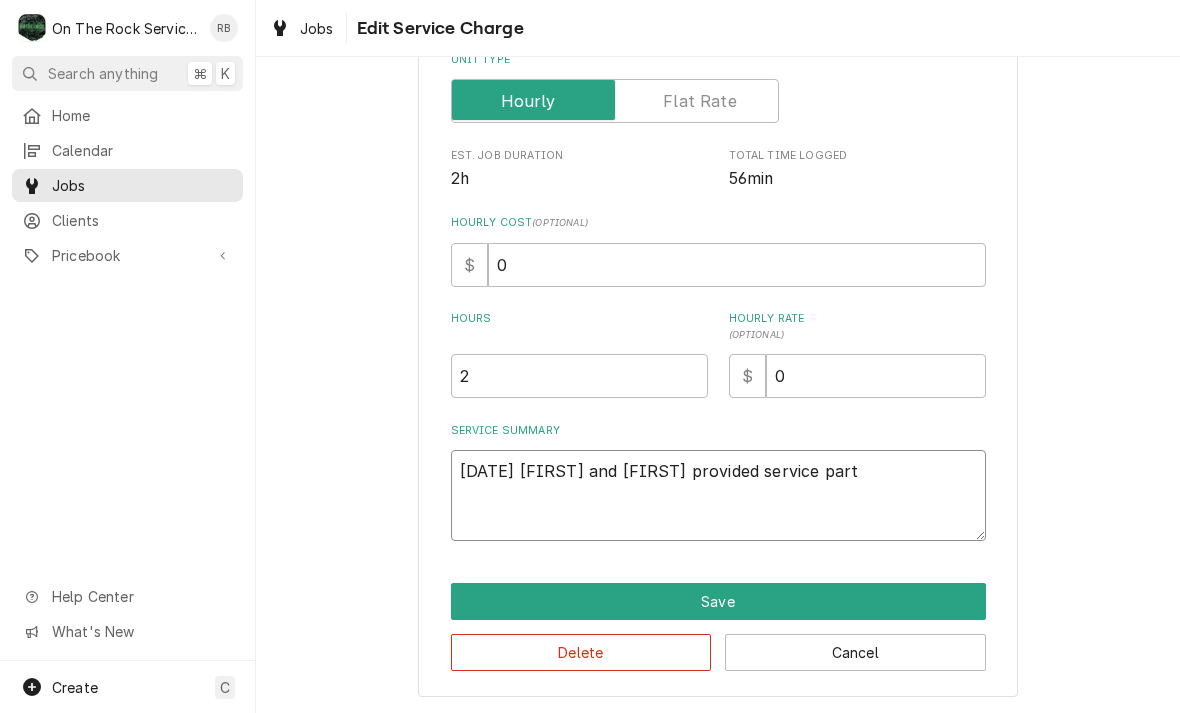 type on "x" 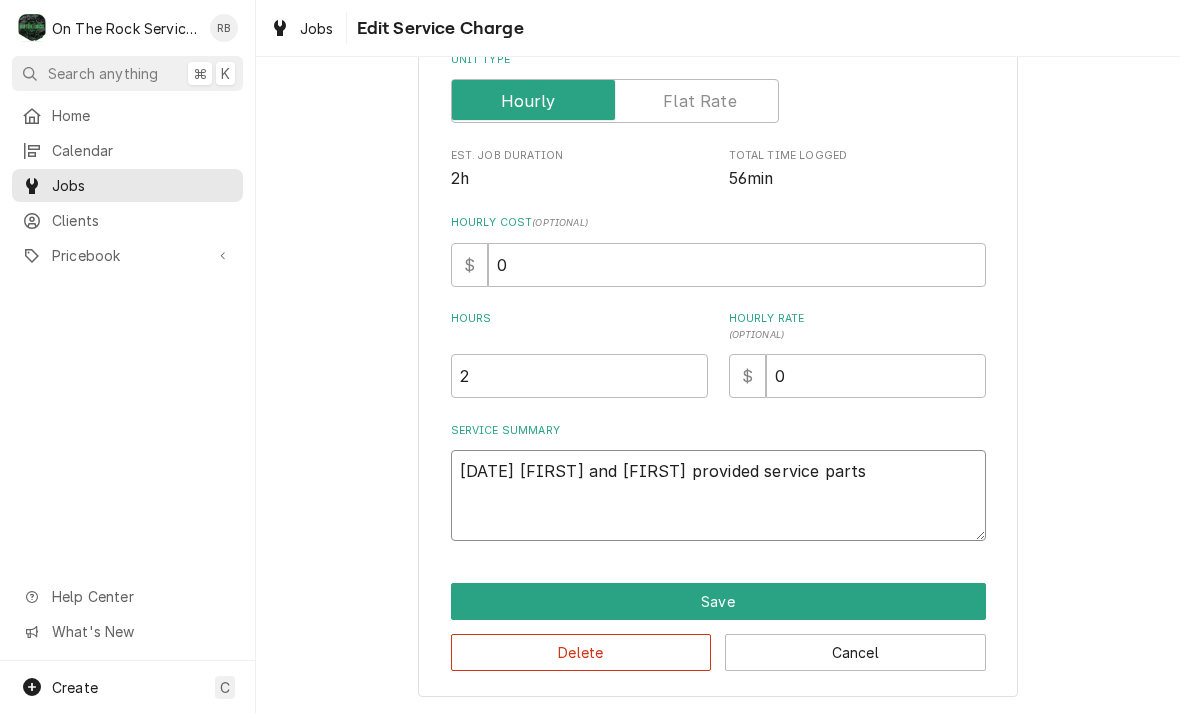 type on "x" 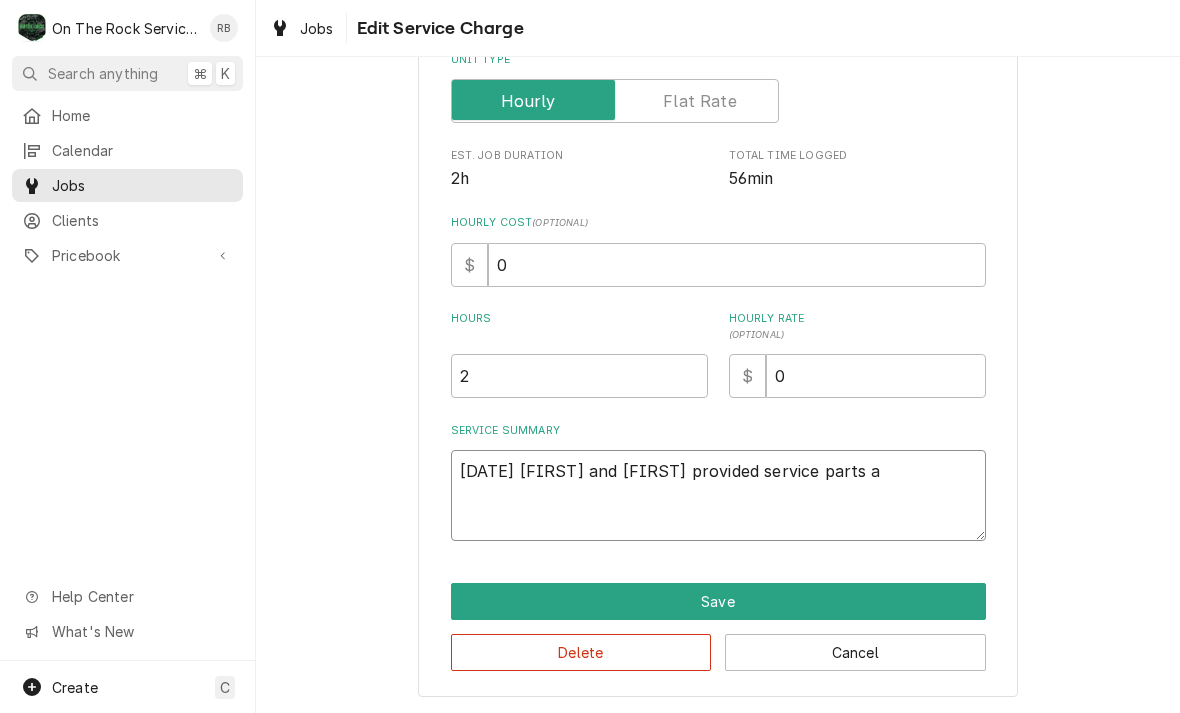type on "x" 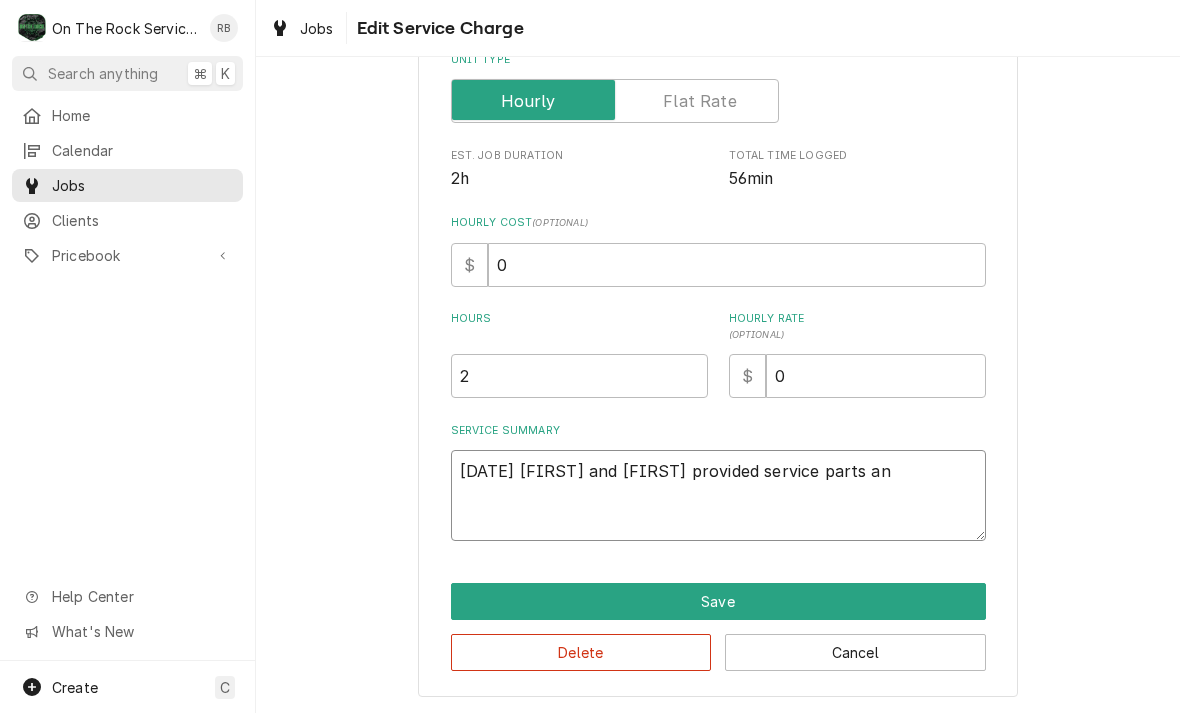 type on "x" 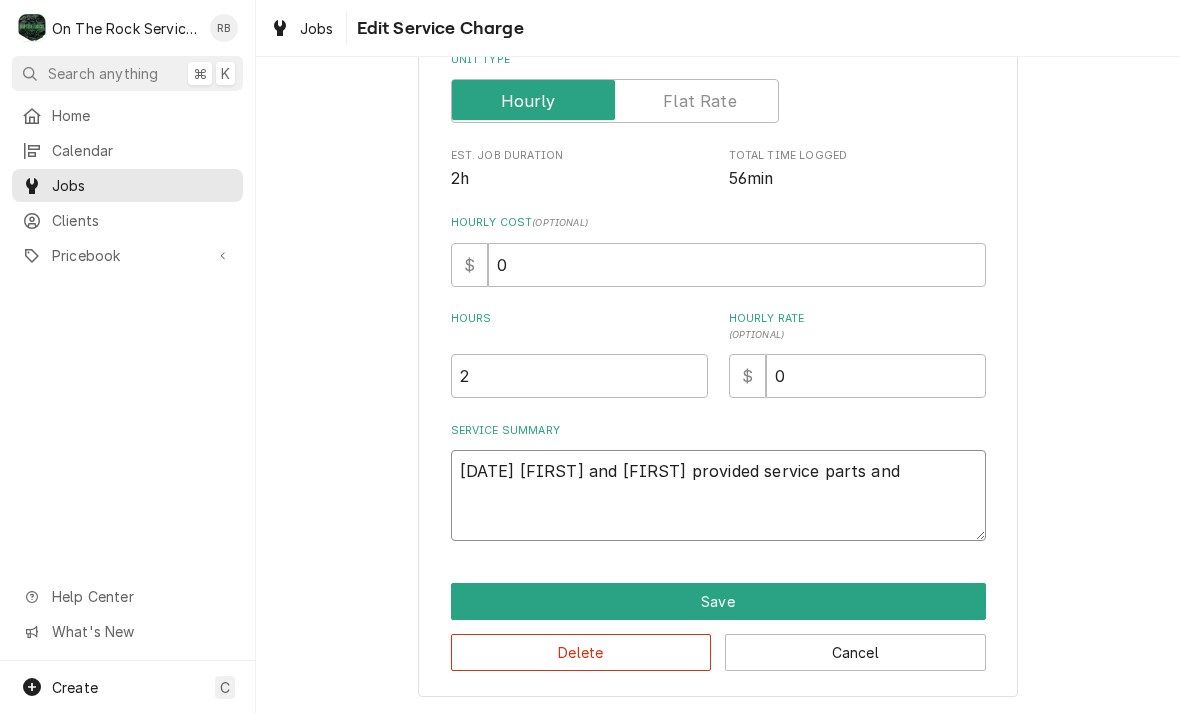 type on "x" 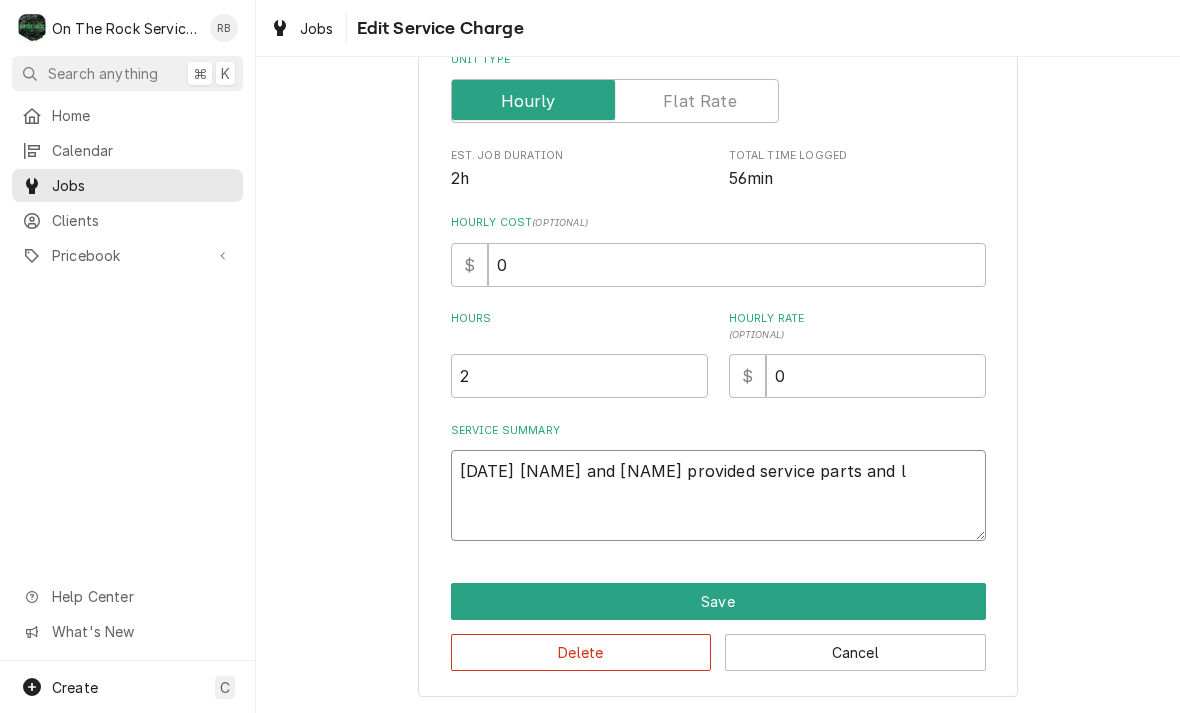 type on "x" 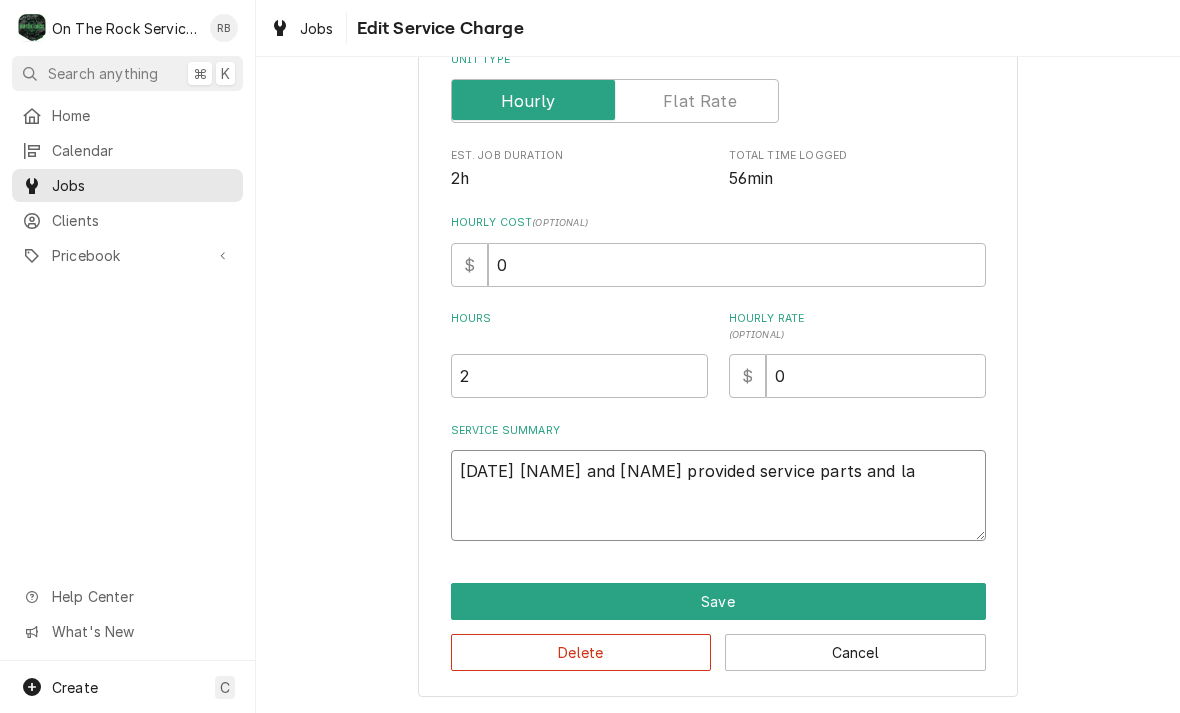 type on "x" 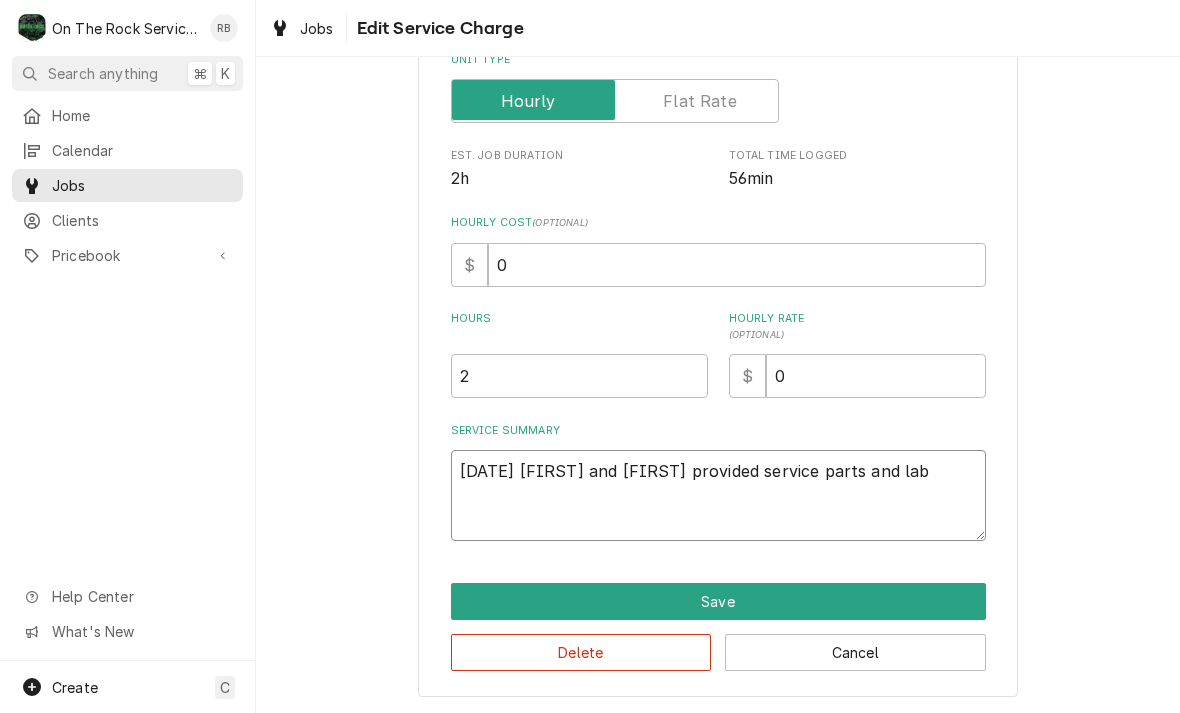 type on "x" 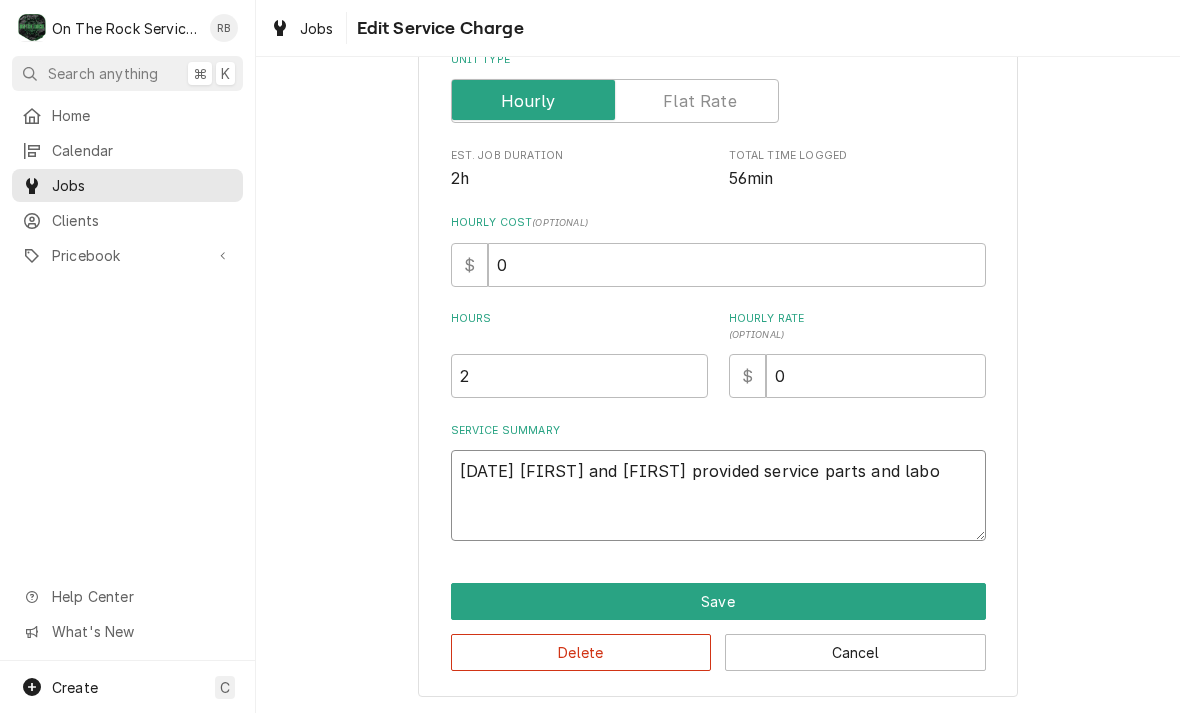 type on "x" 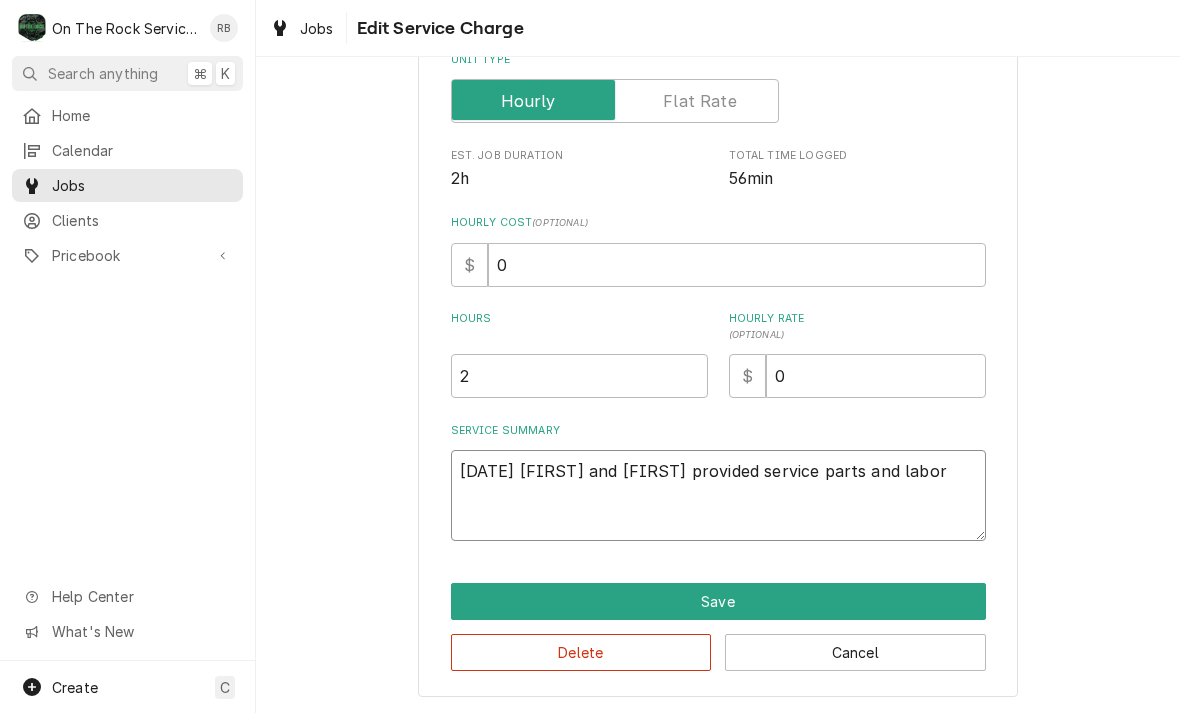 type on "x" 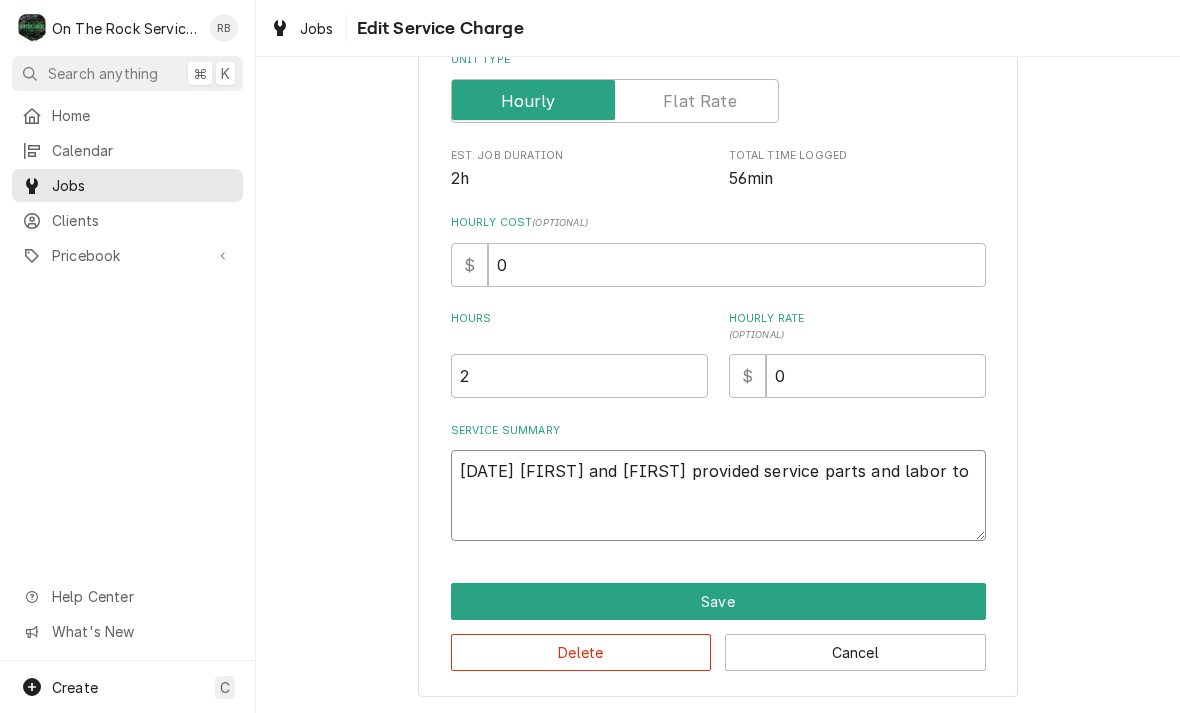 type on "x" 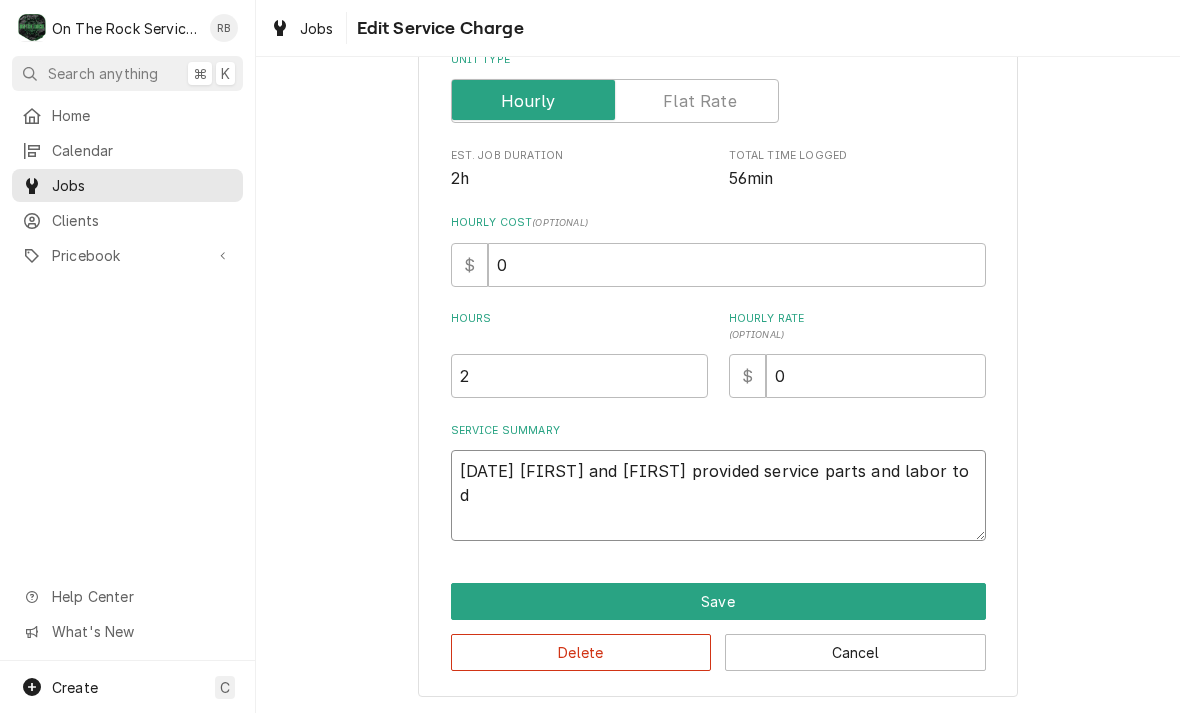 type on "x" 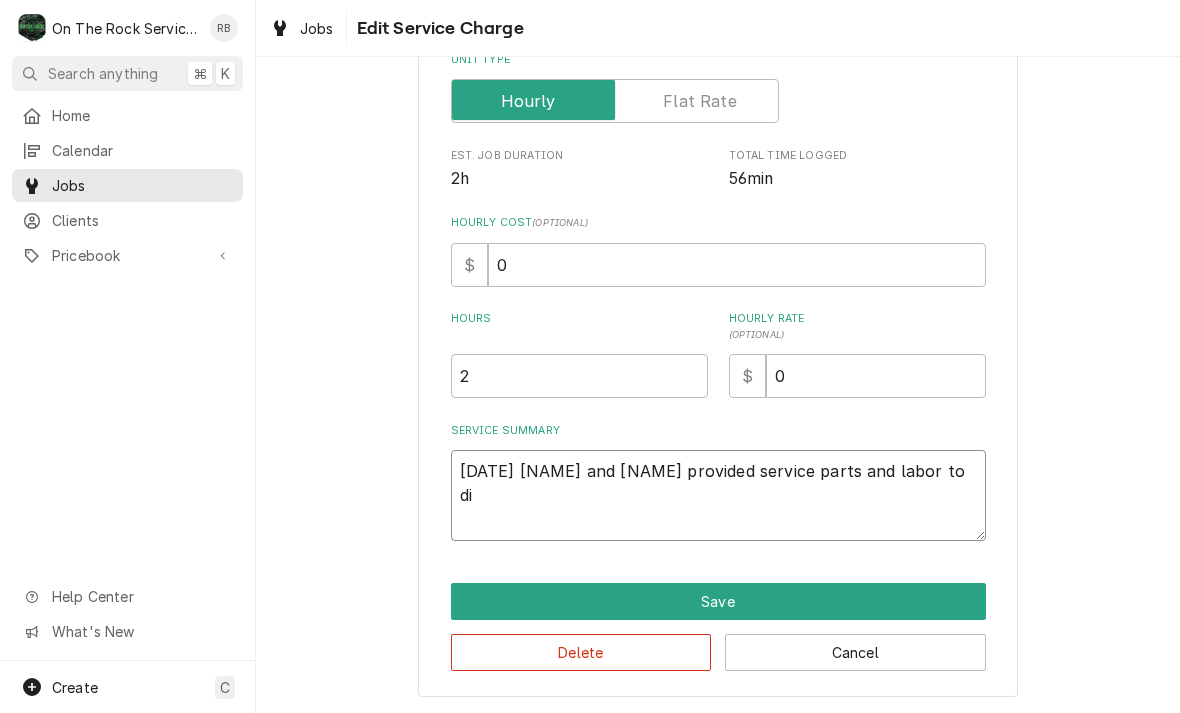 type on "x" 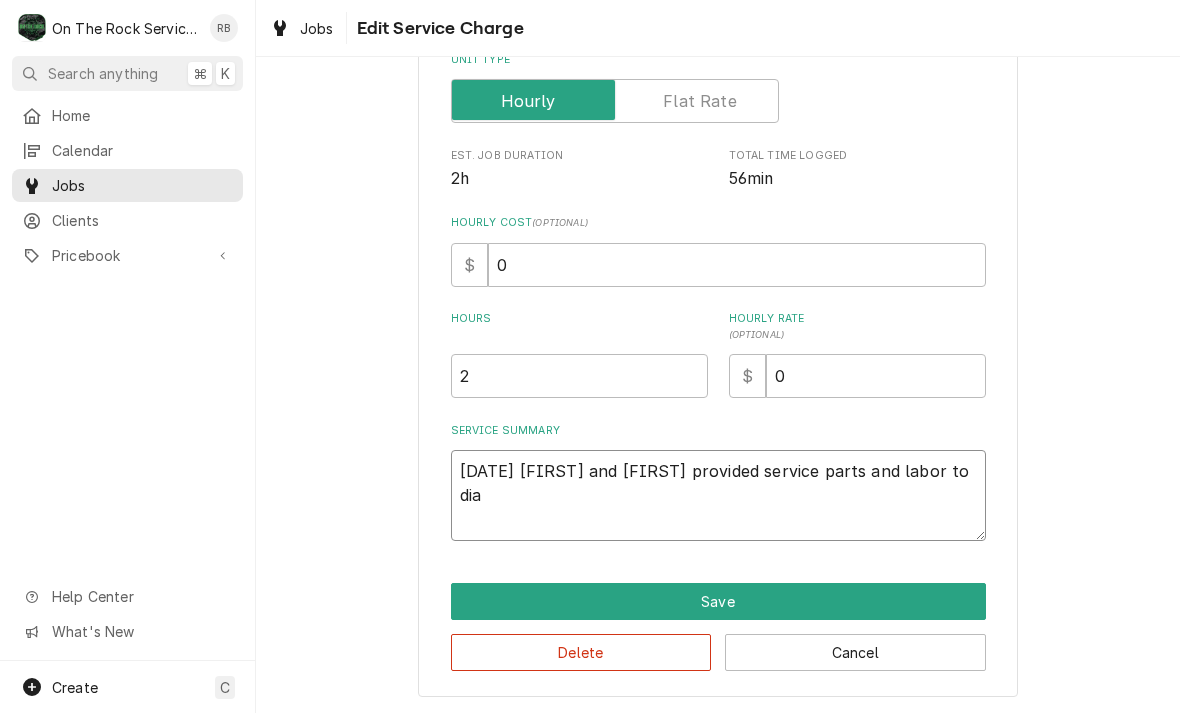 type on "x" 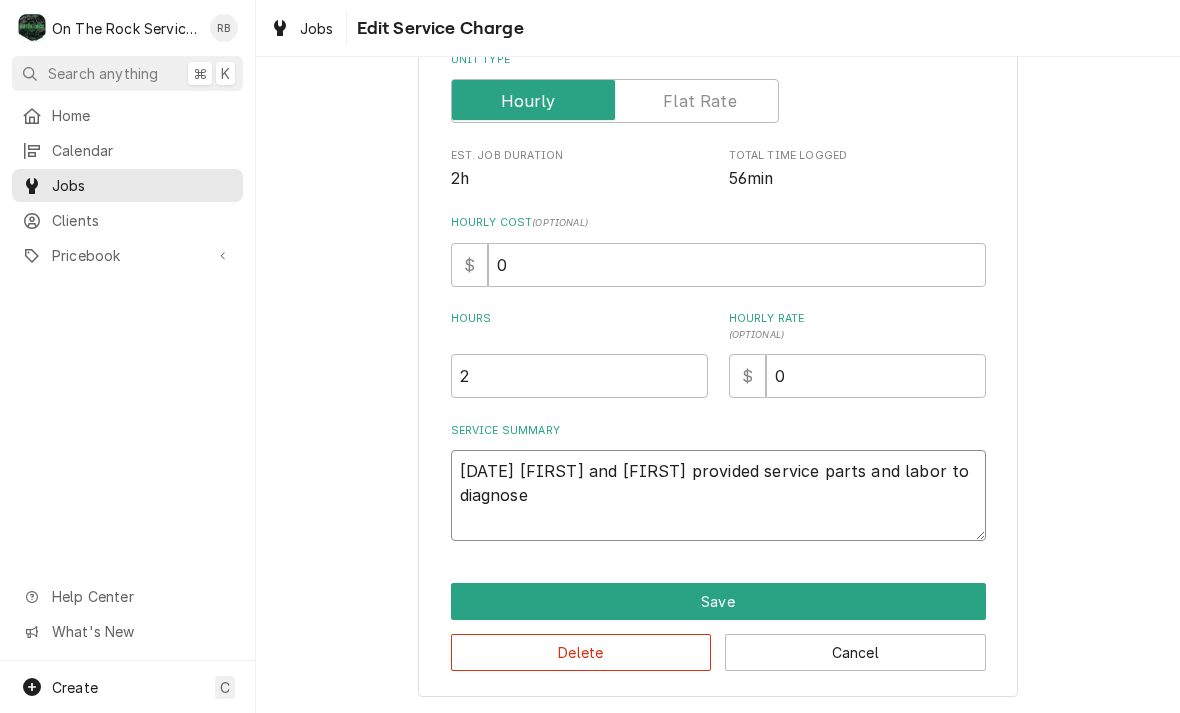 type on "x" 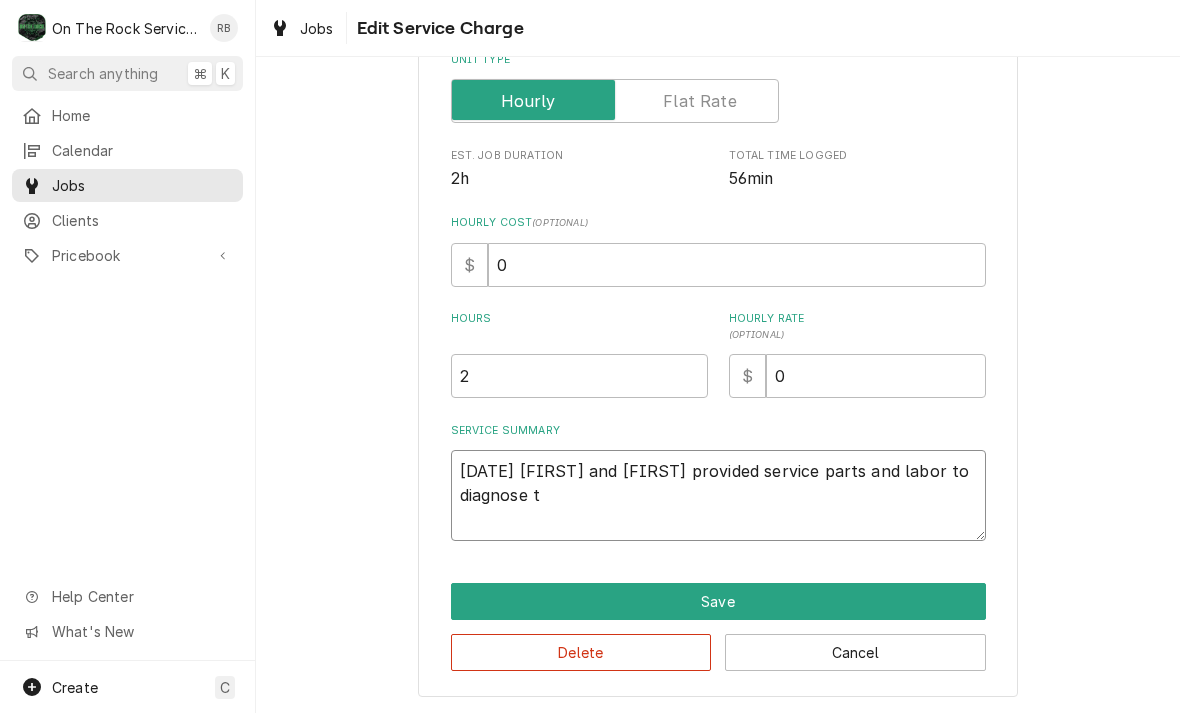 type on "x" 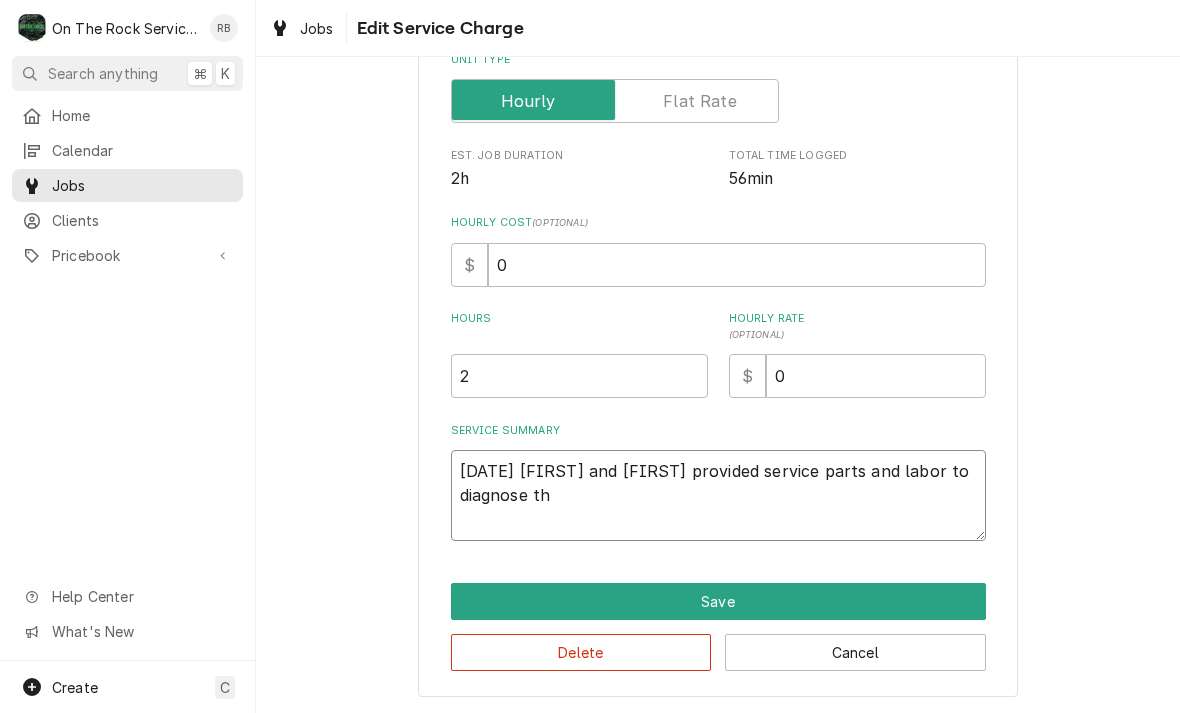 type on "x" 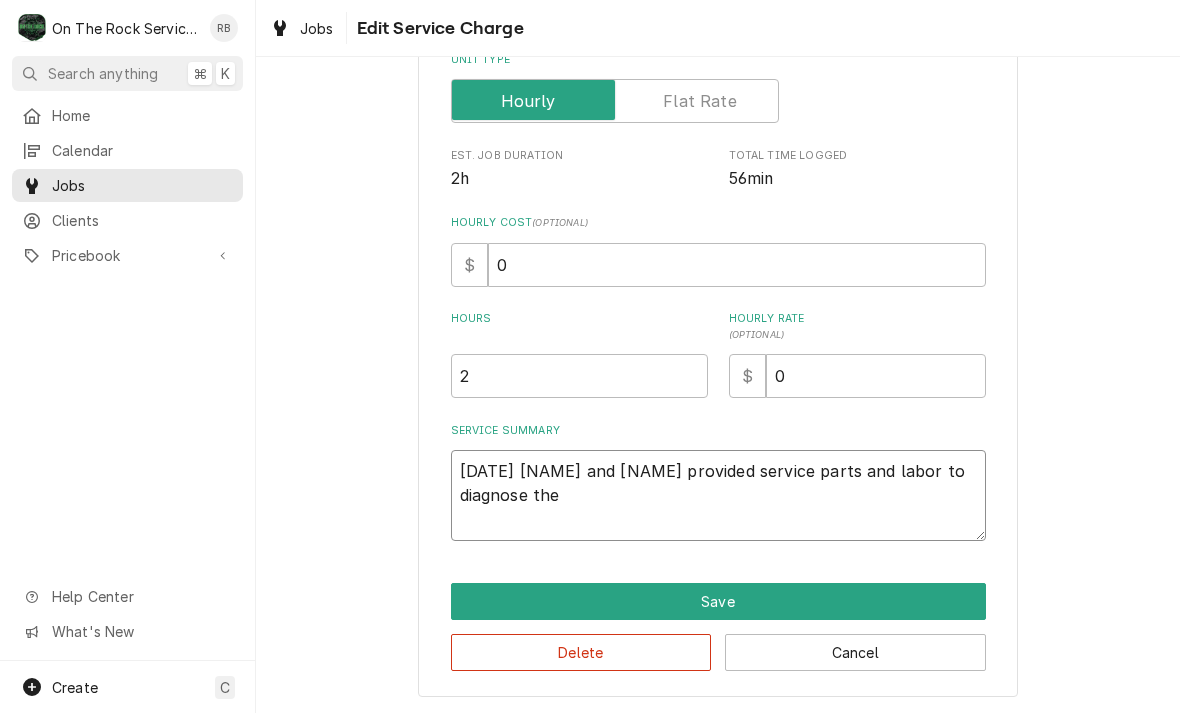 type on "x" 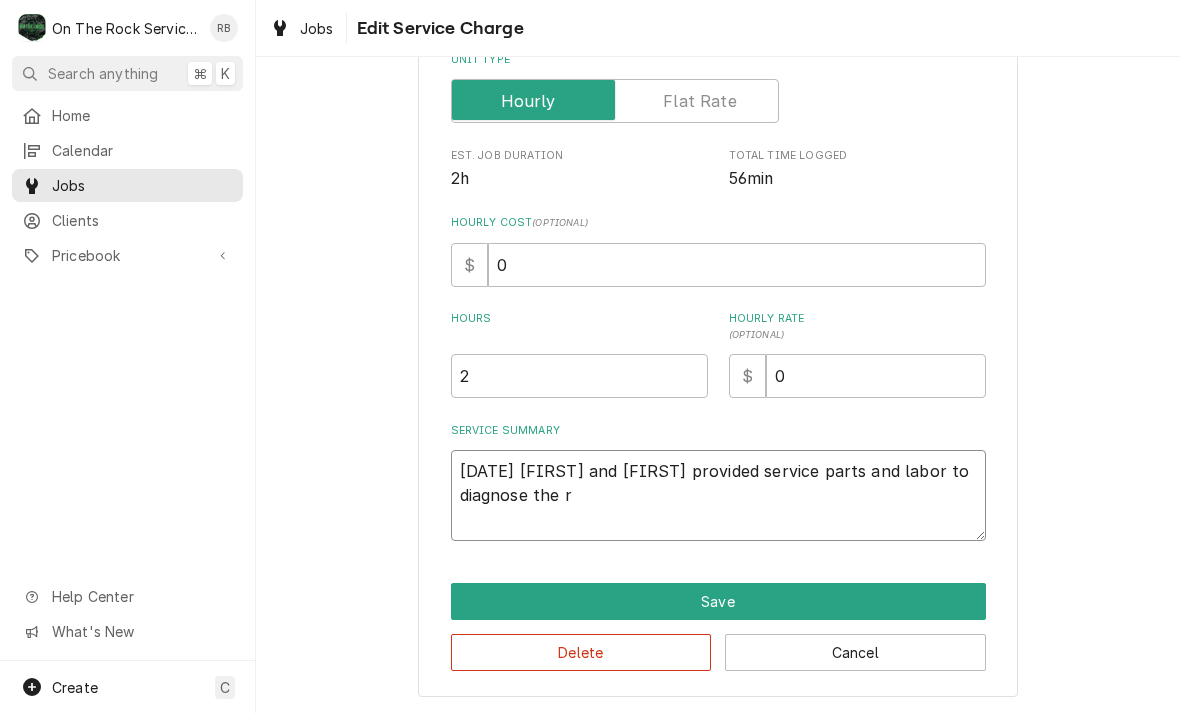 type on "x" 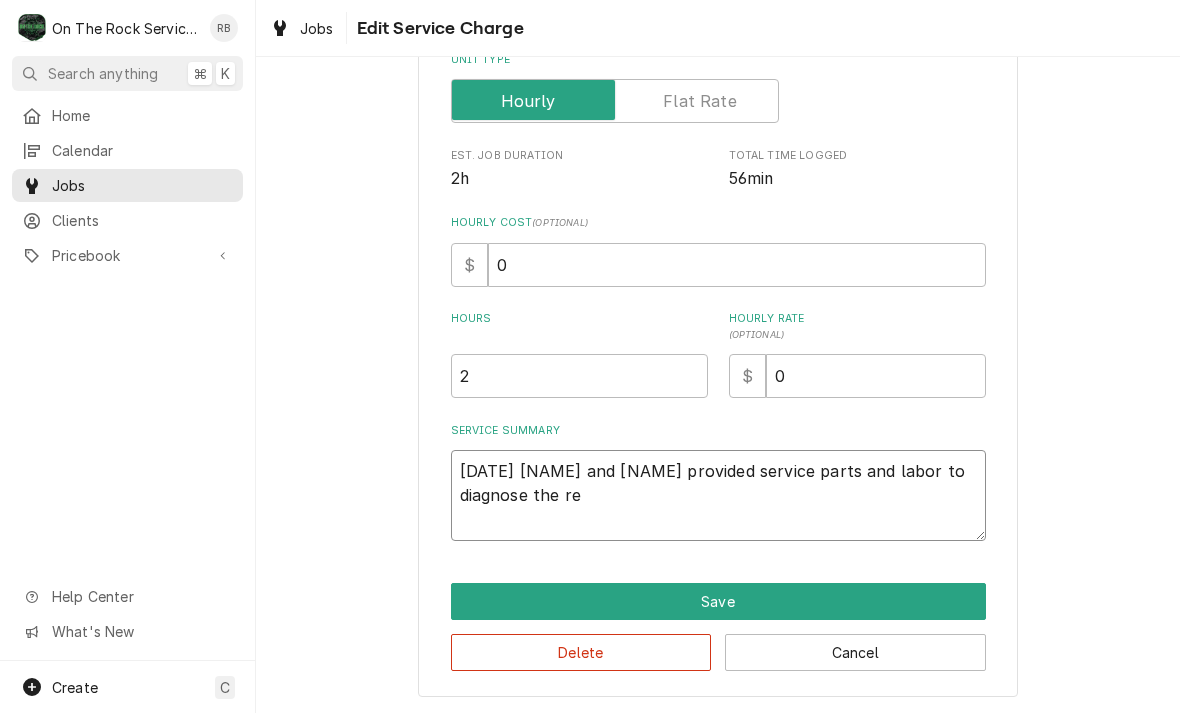 type on "x" 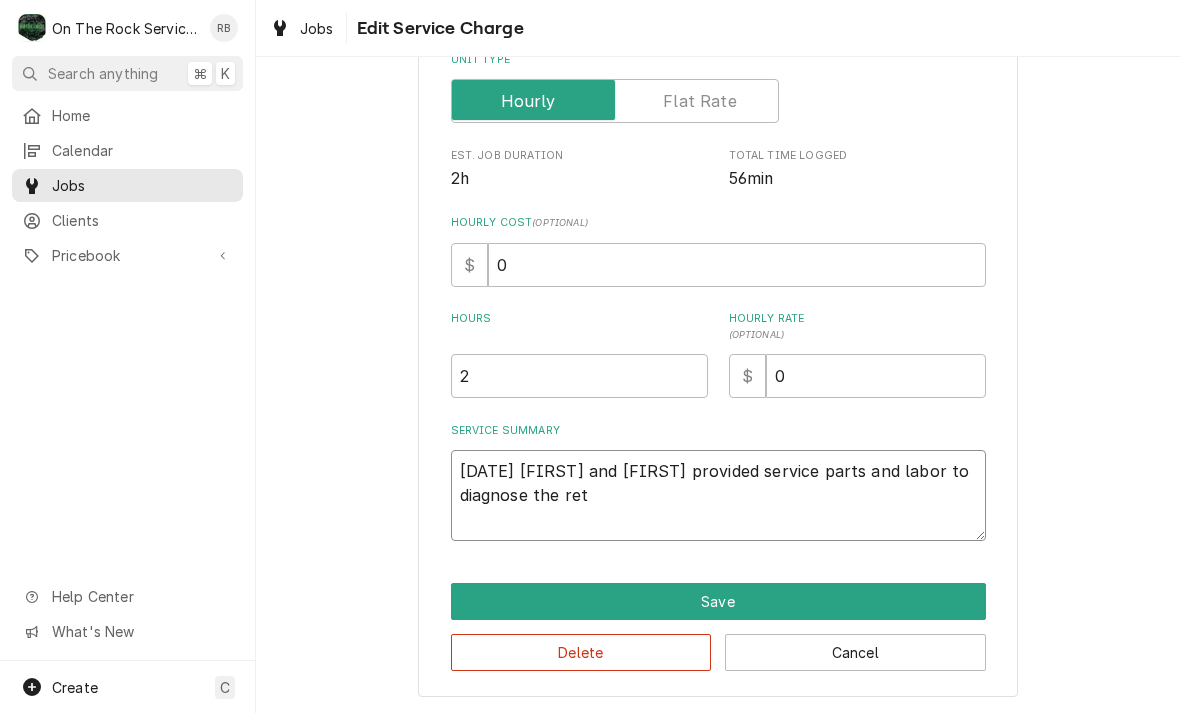 type on "x" 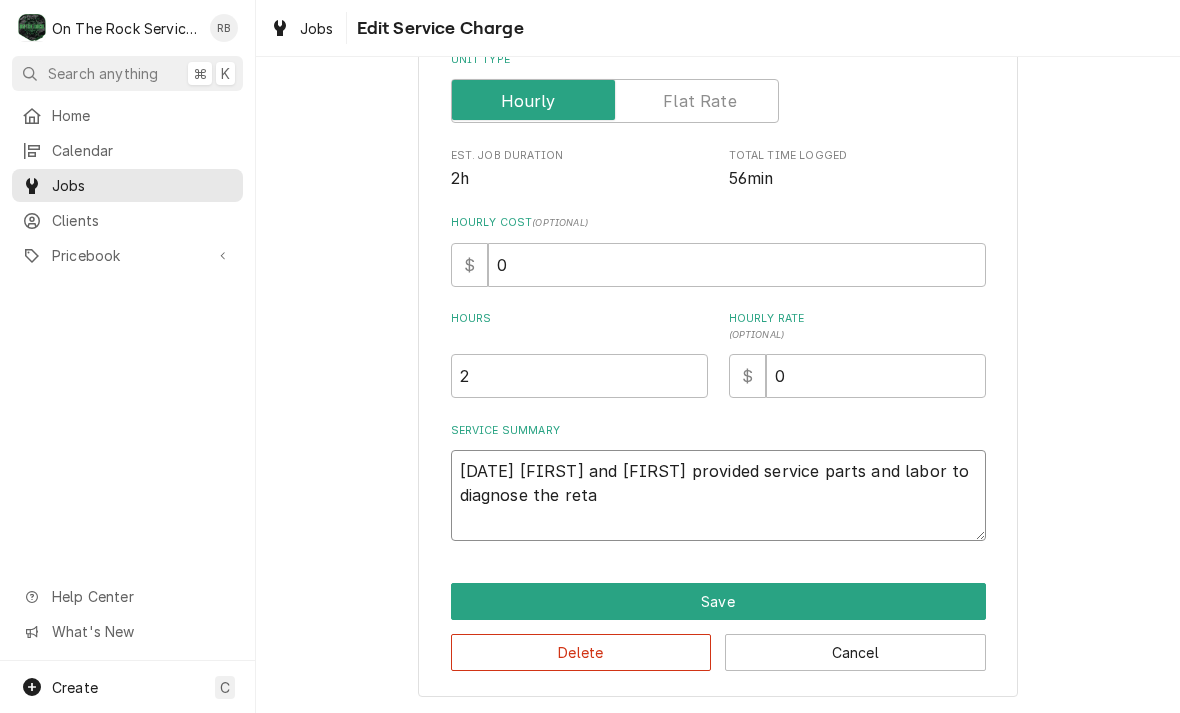 type on "x" 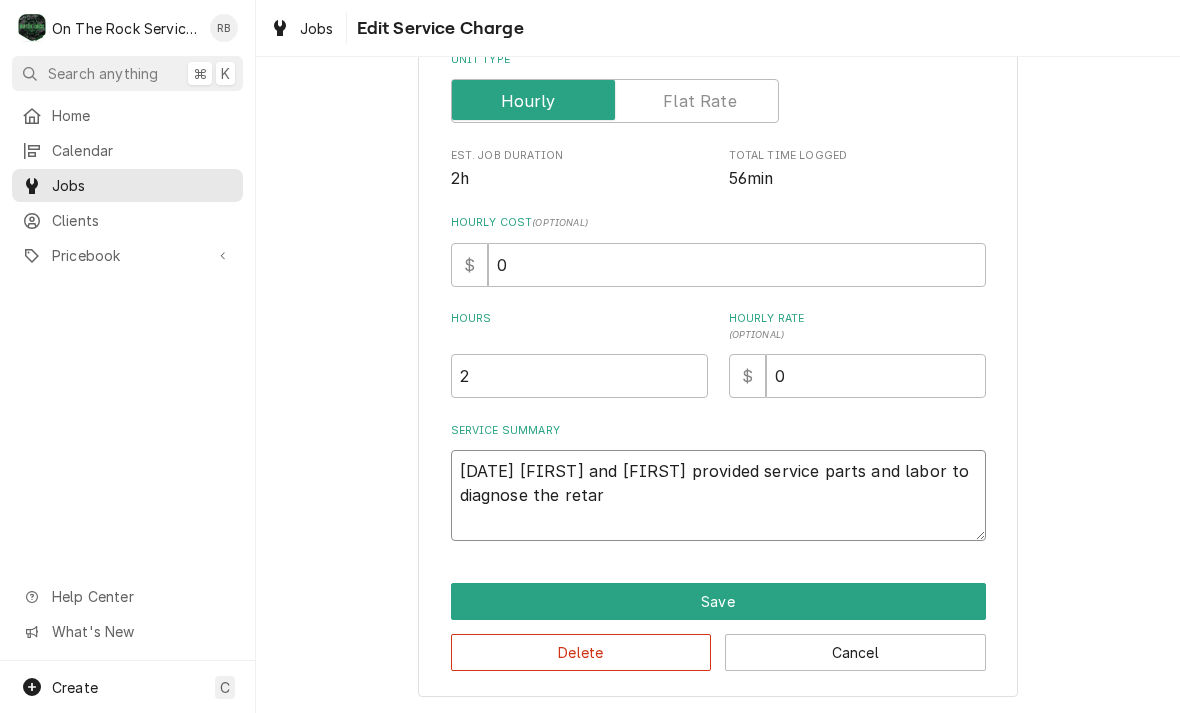 type on "x" 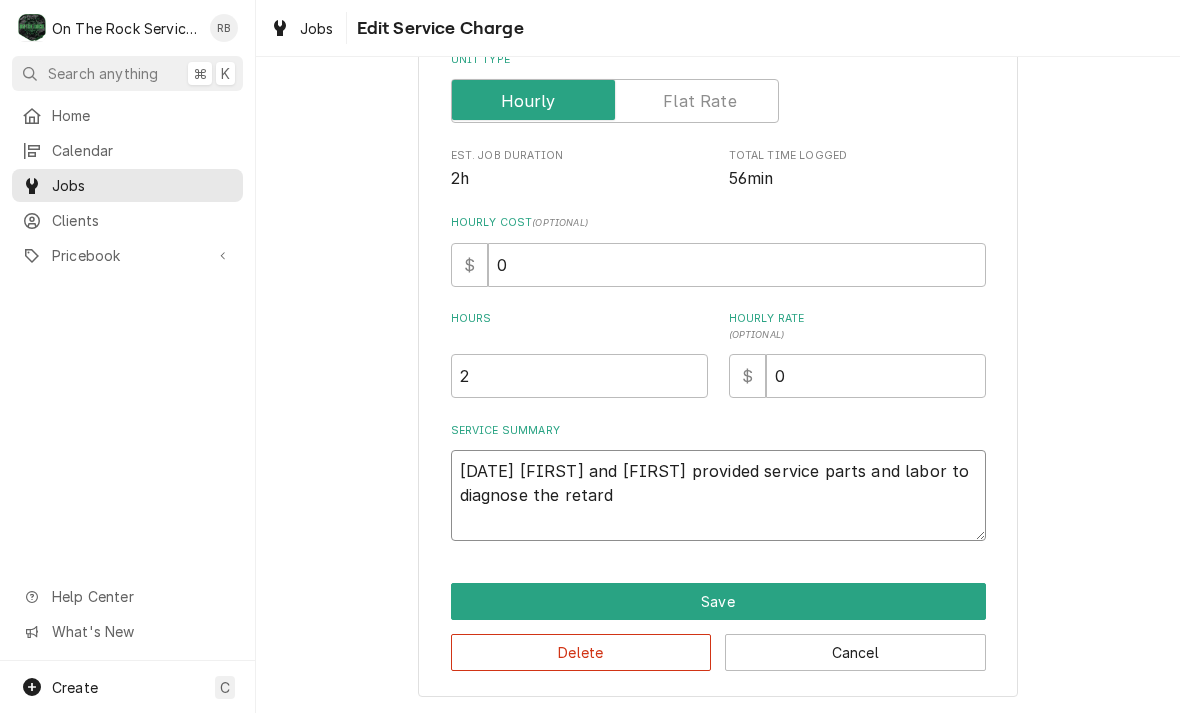 type on "x" 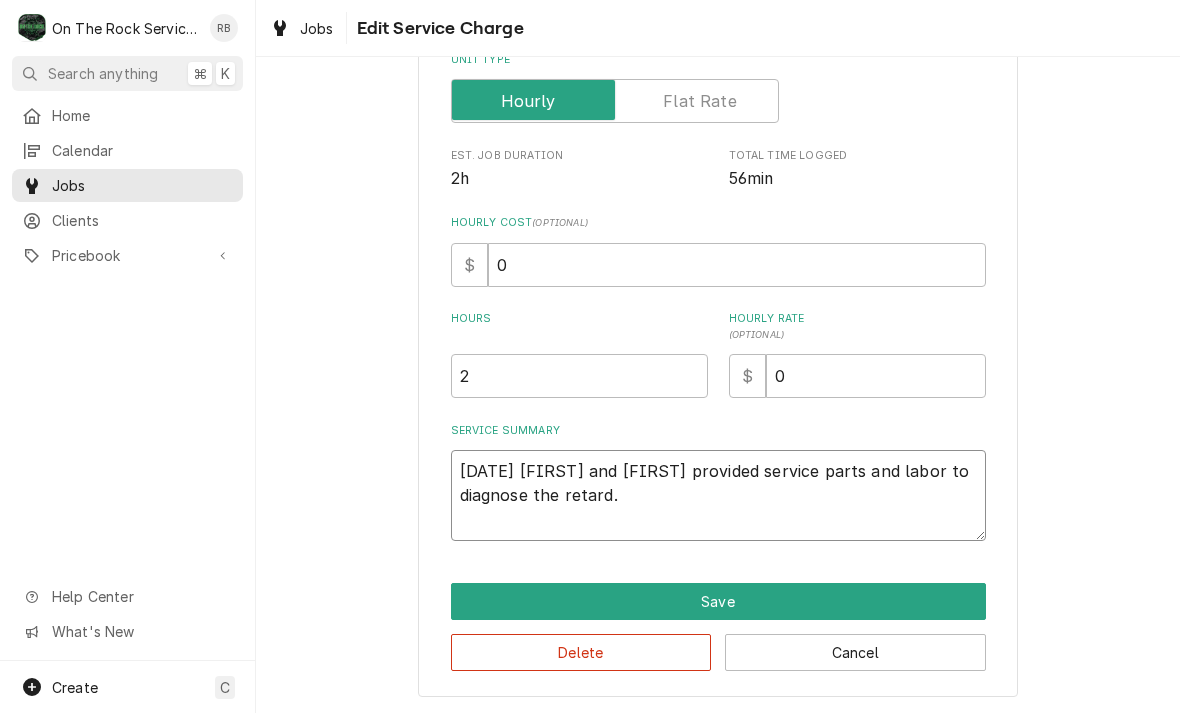 type on "x" 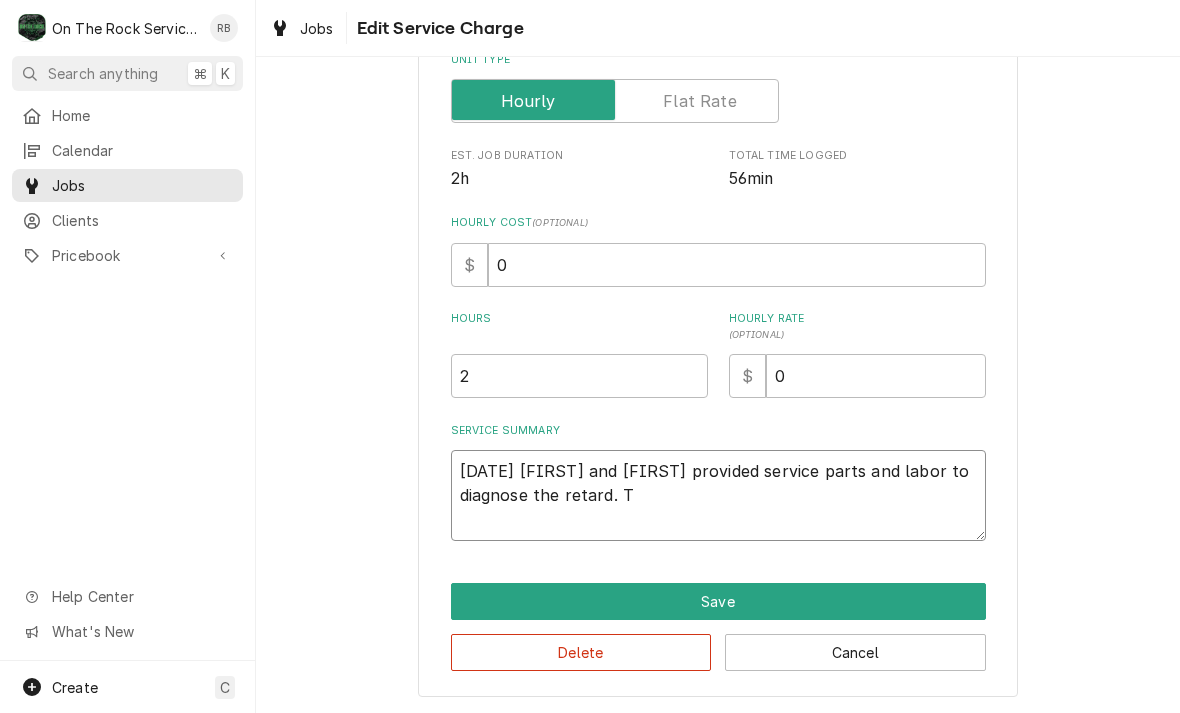 type on "x" 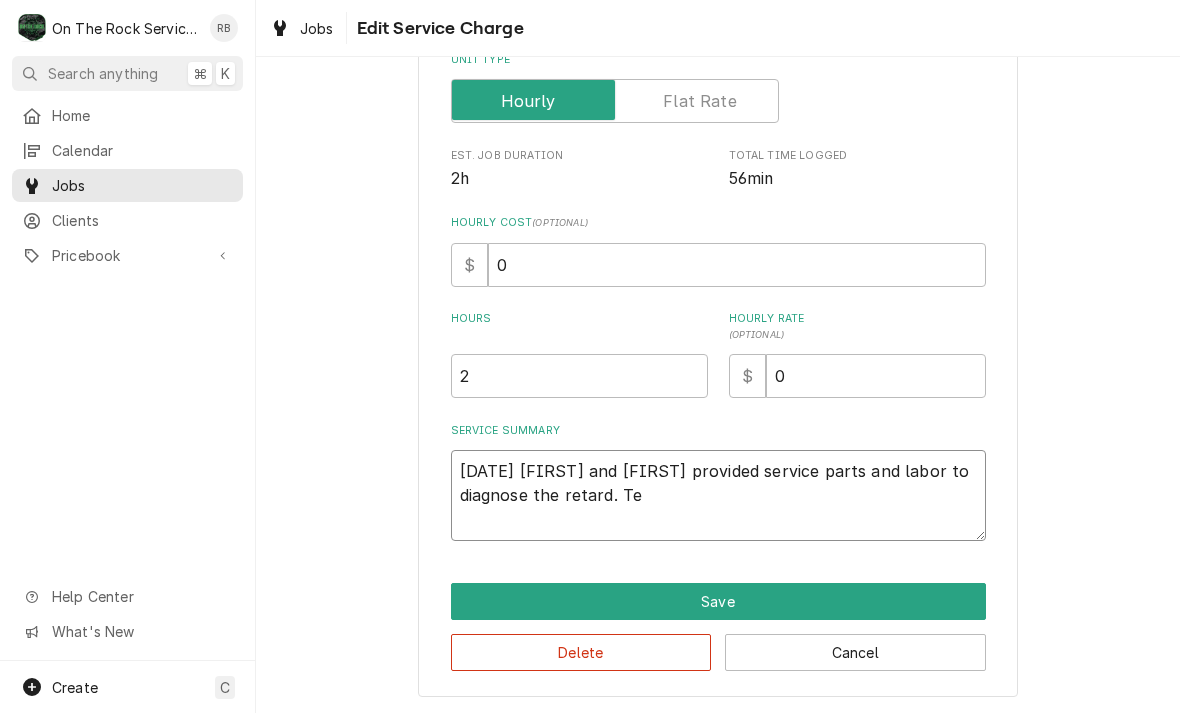 type on "x" 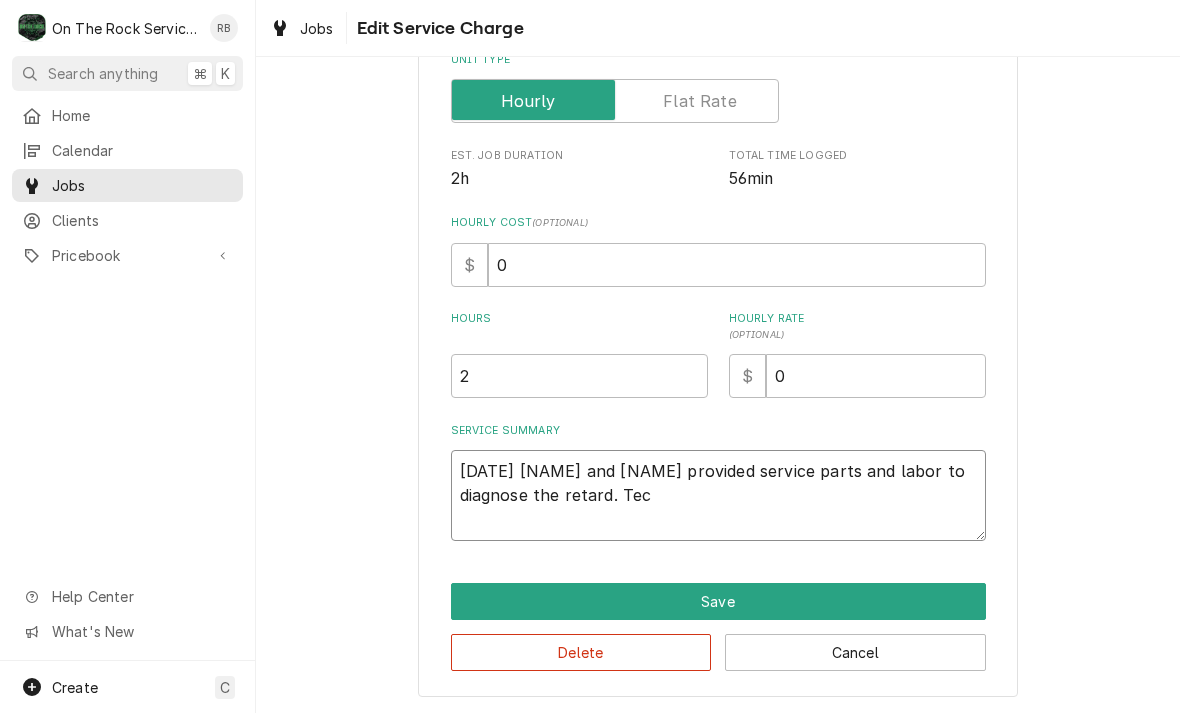 type on "x" 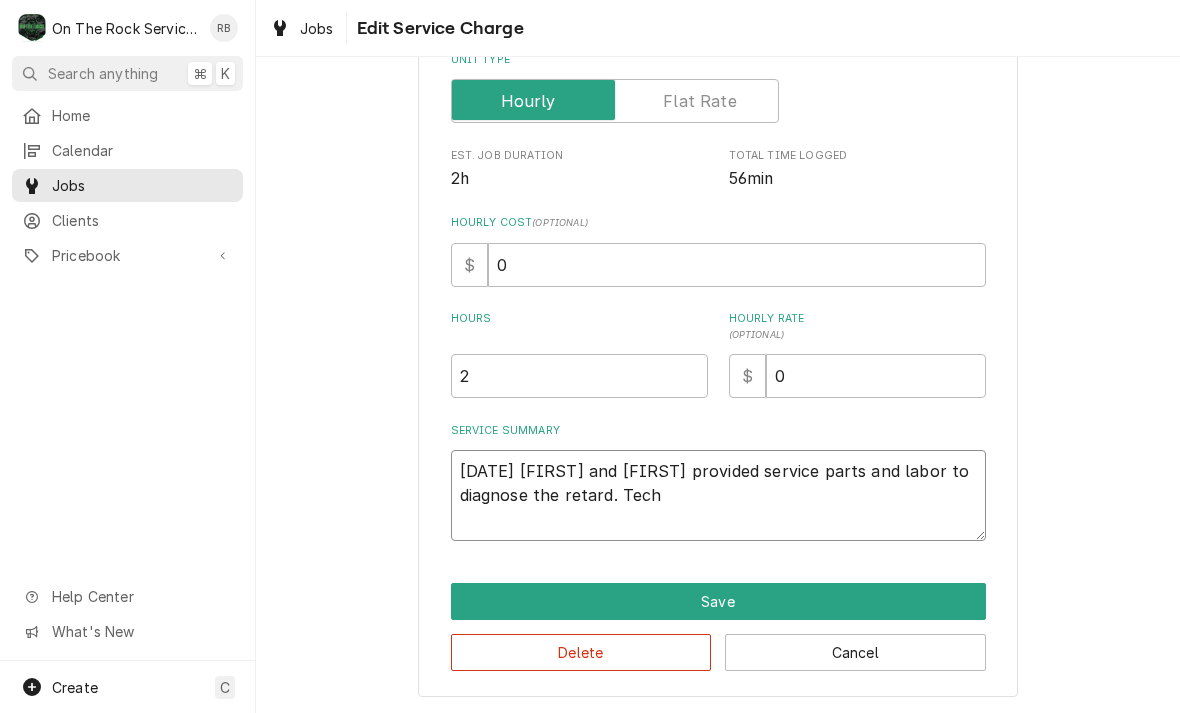 type on "x" 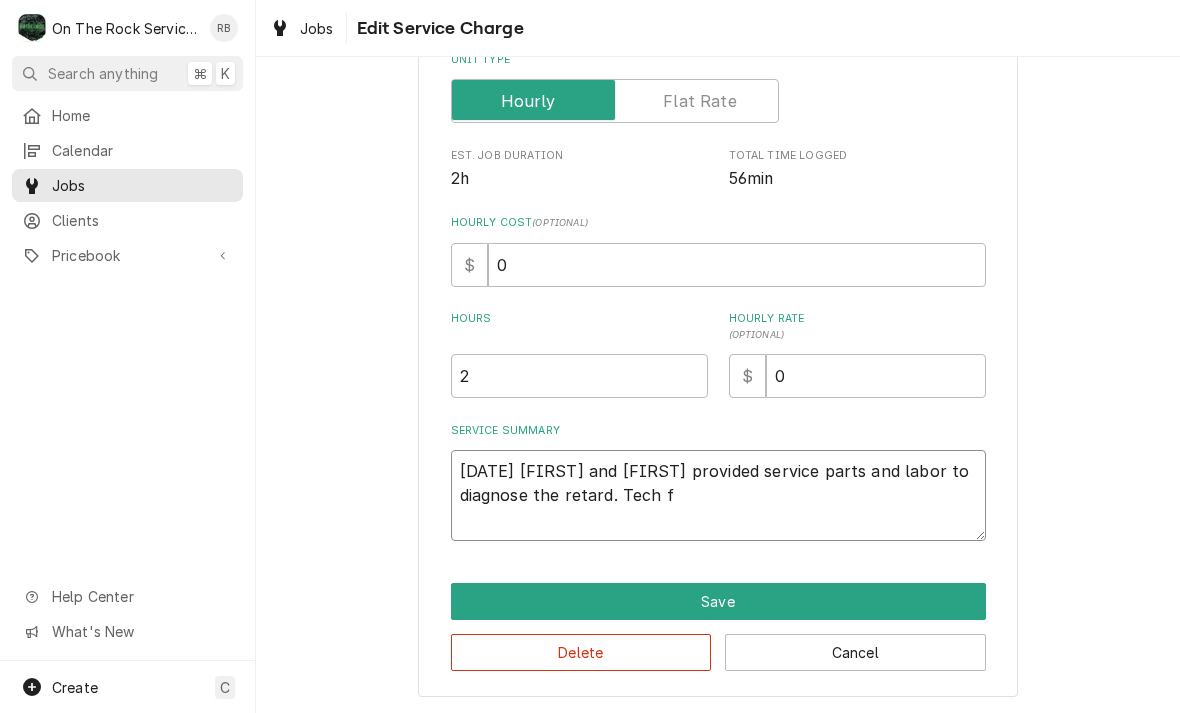 type on "x" 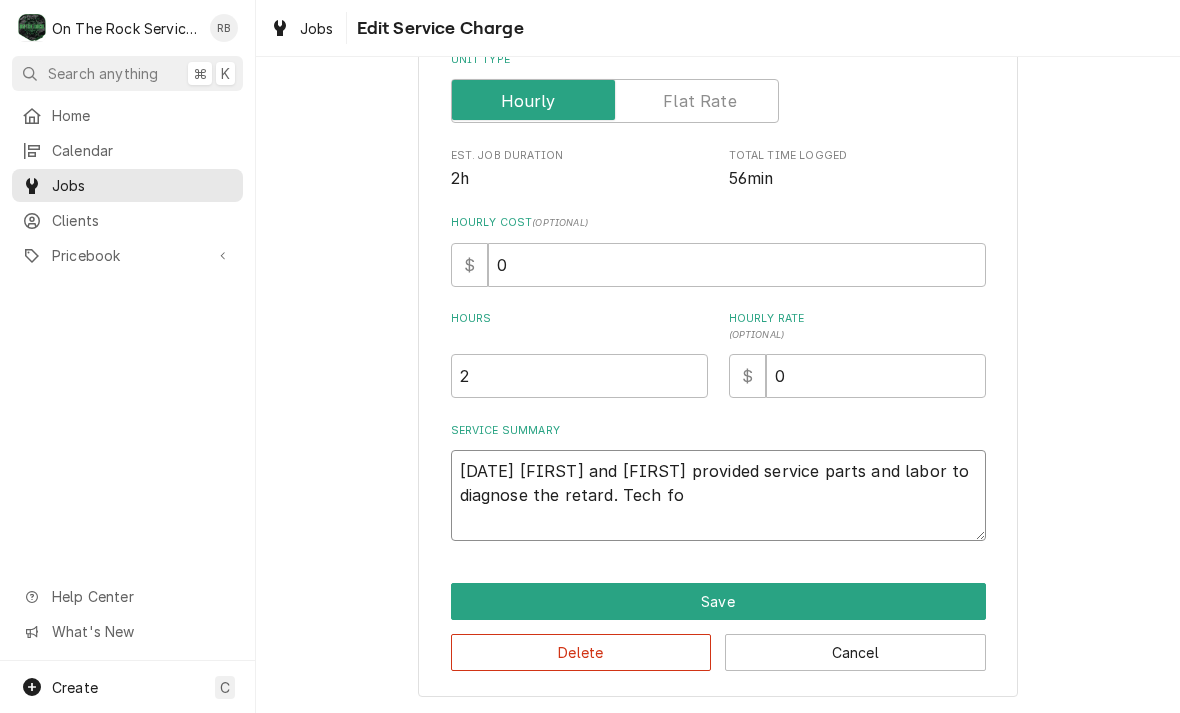 type on "x" 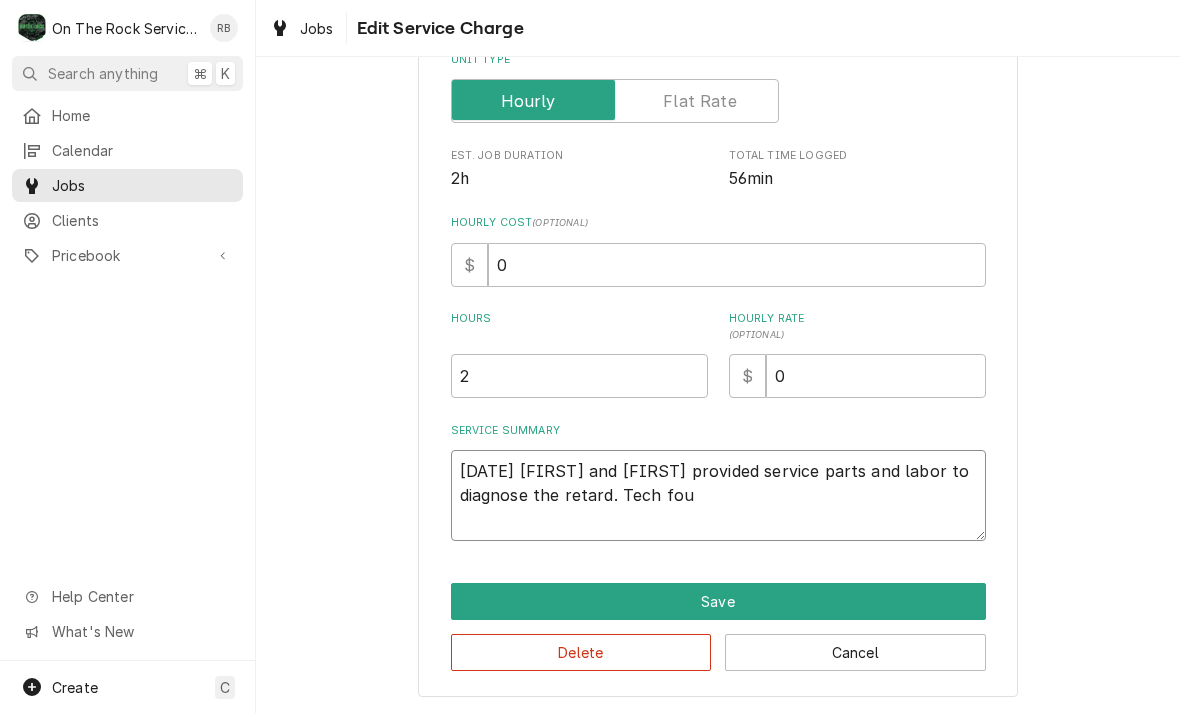 type on "x" 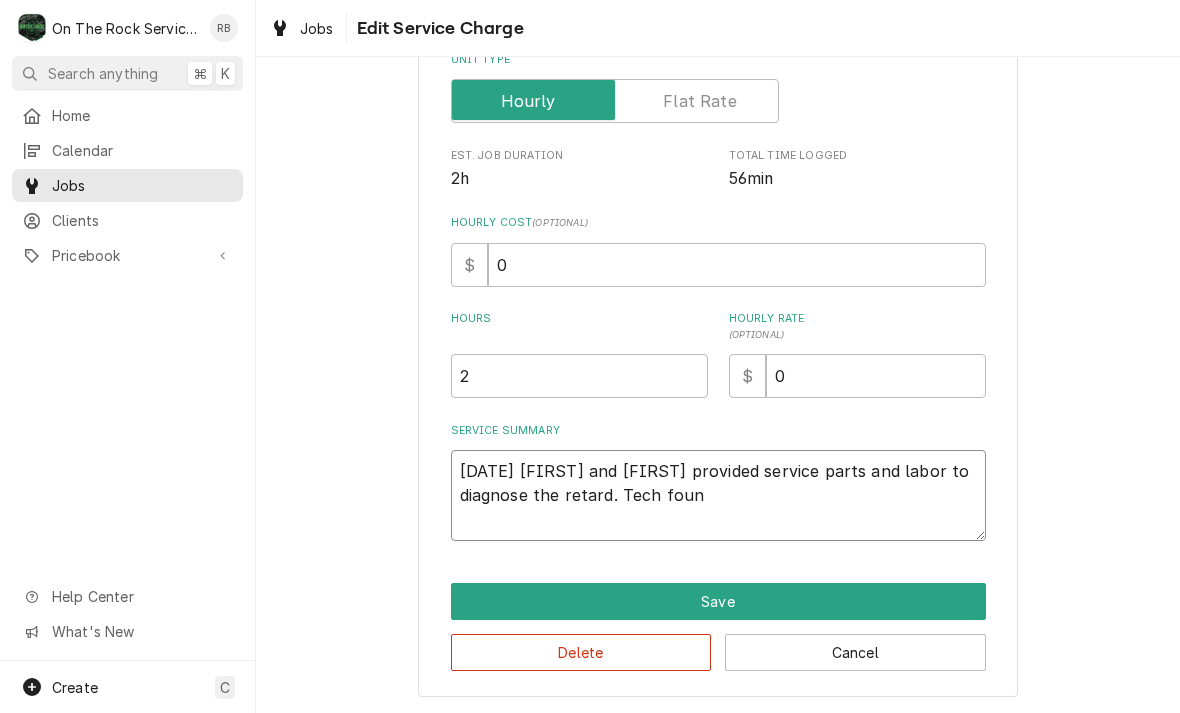 type on "x" 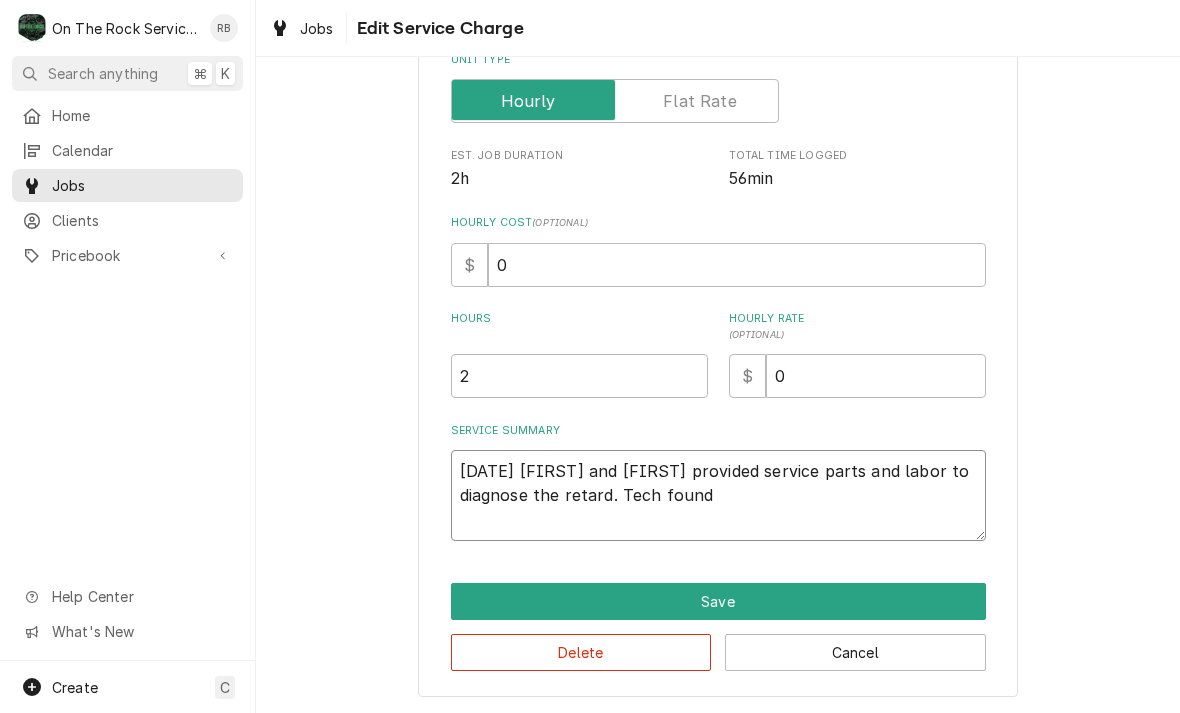 type on "x" 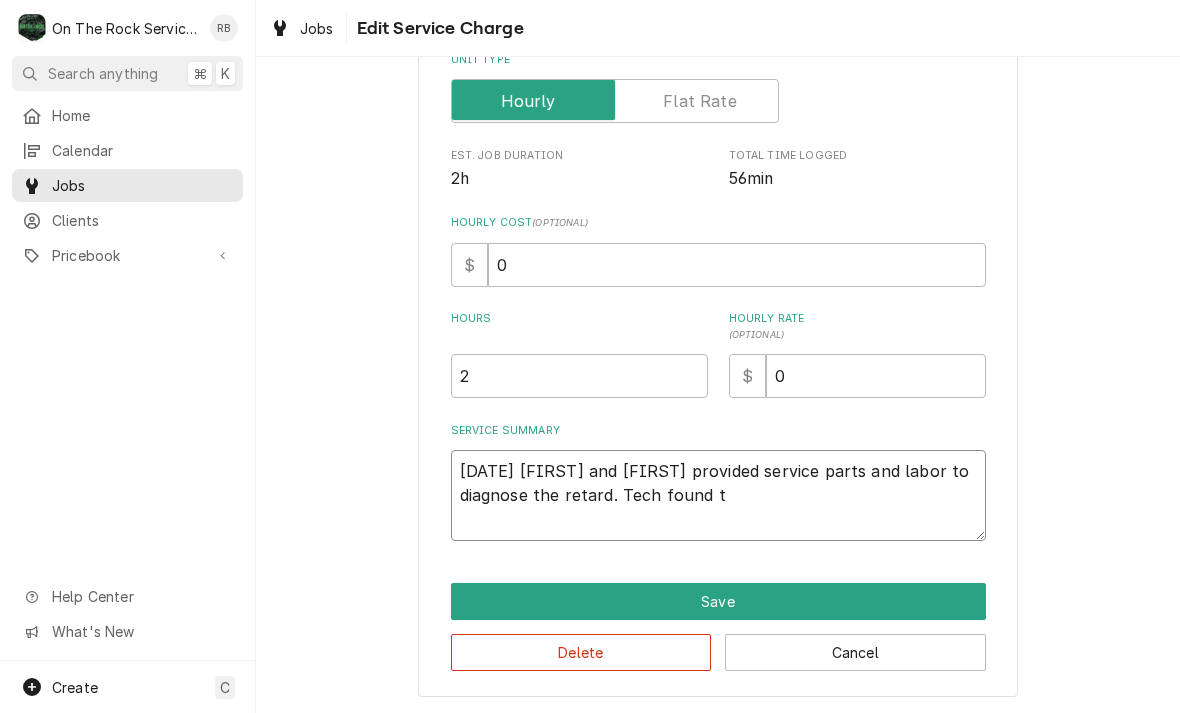 type on "x" 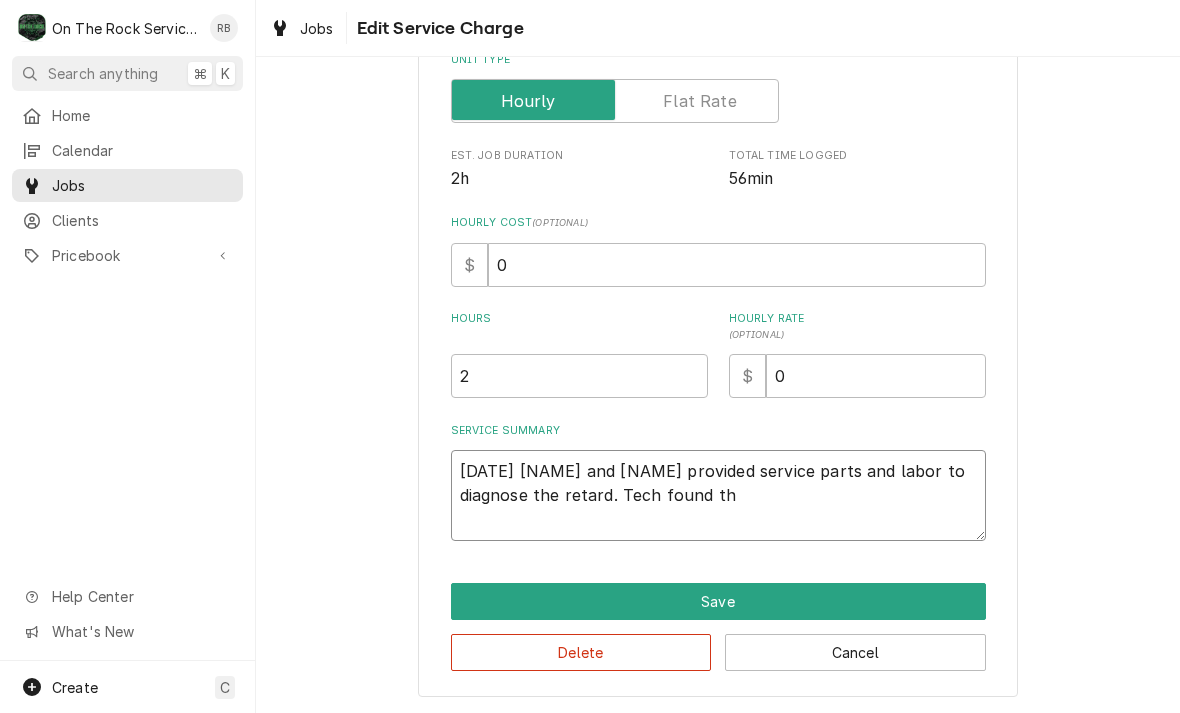 type on "x" 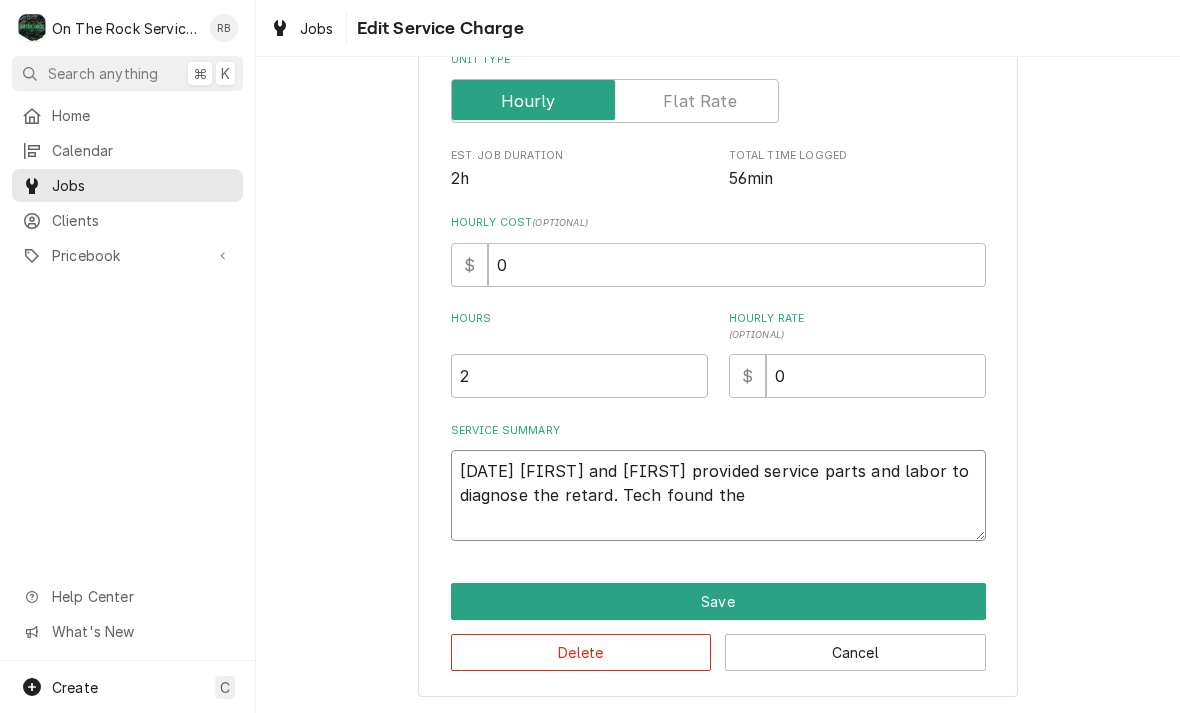 type on "x" 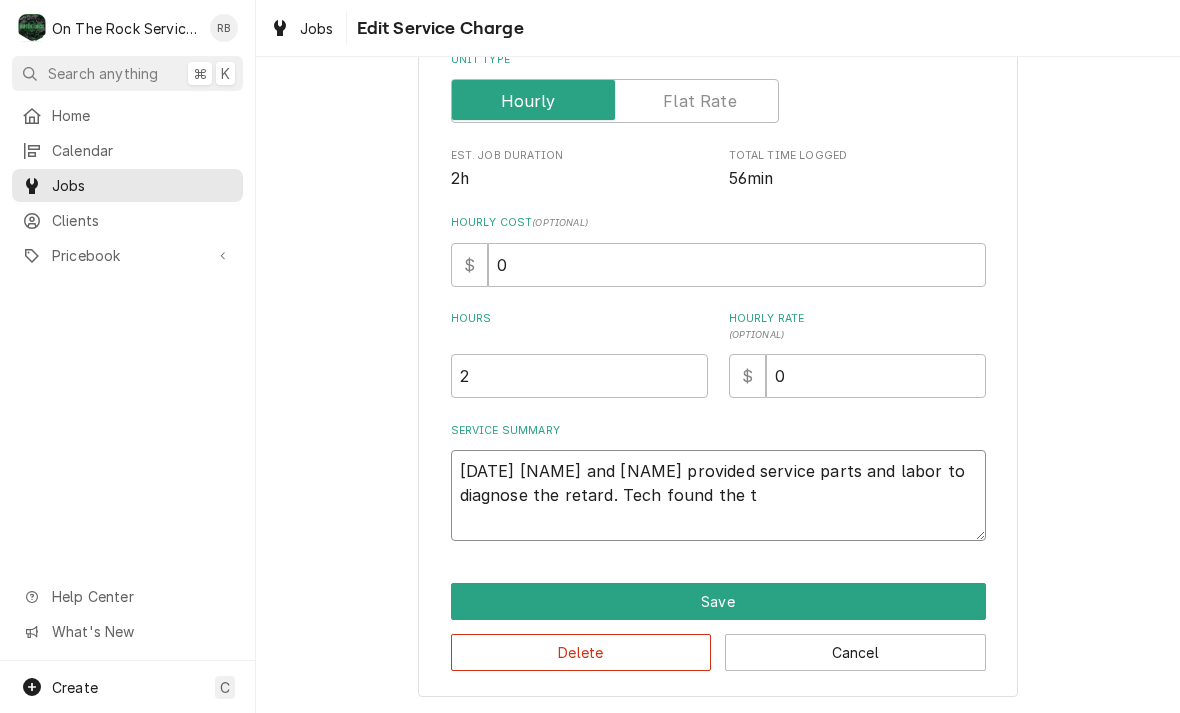 type on "x" 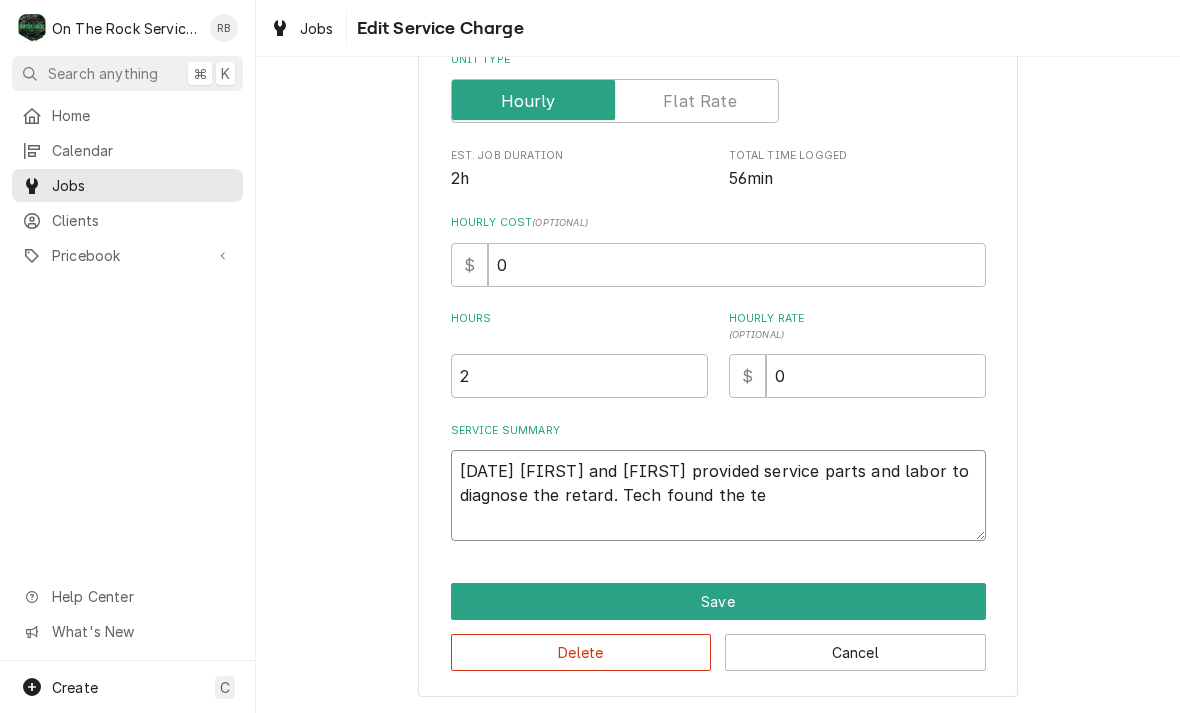 type on "x" 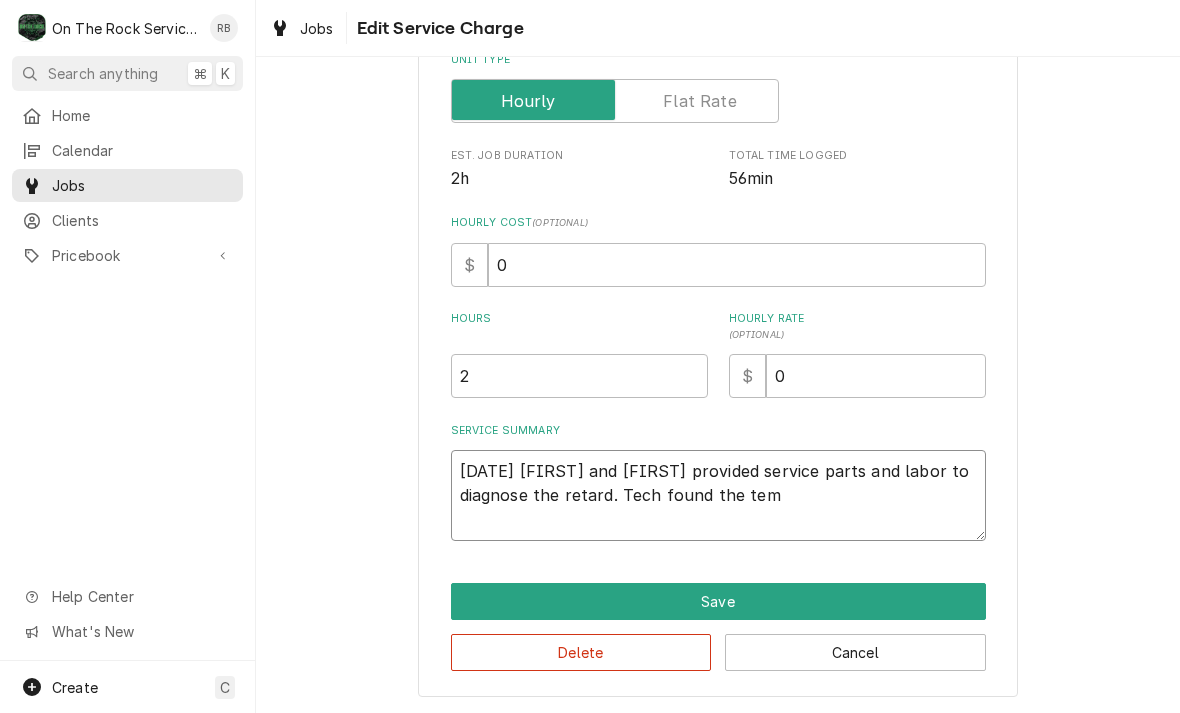 type on "x" 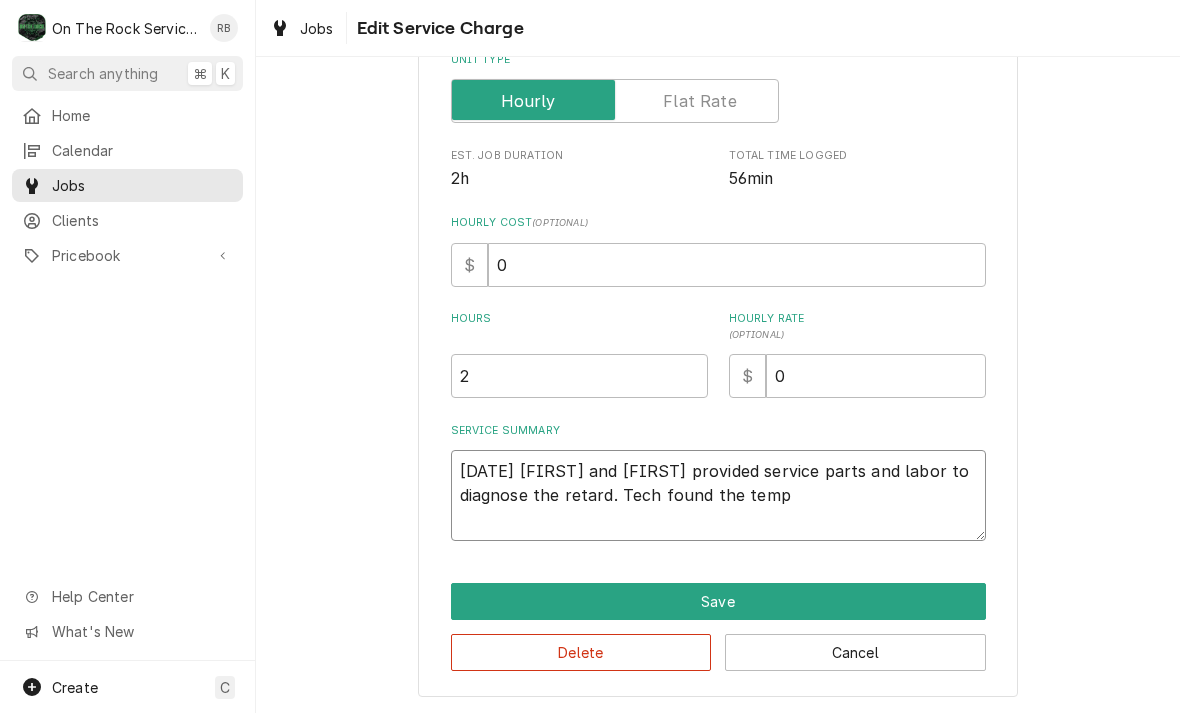 type on "x" 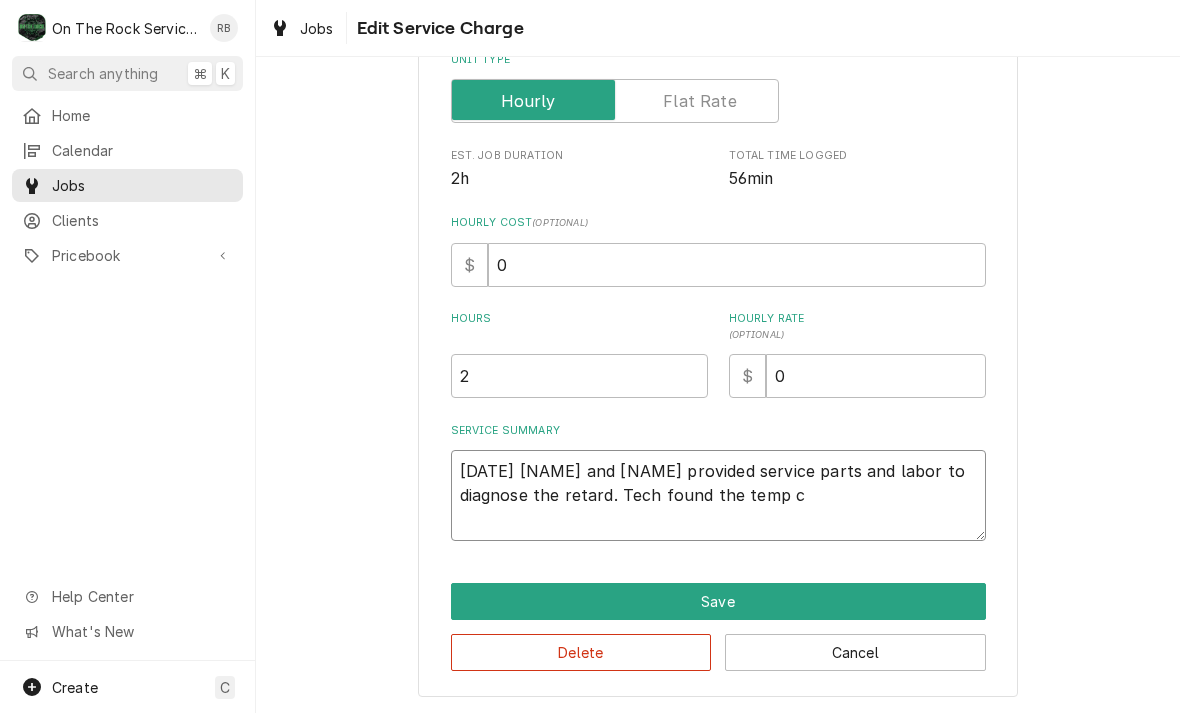 type on "x" 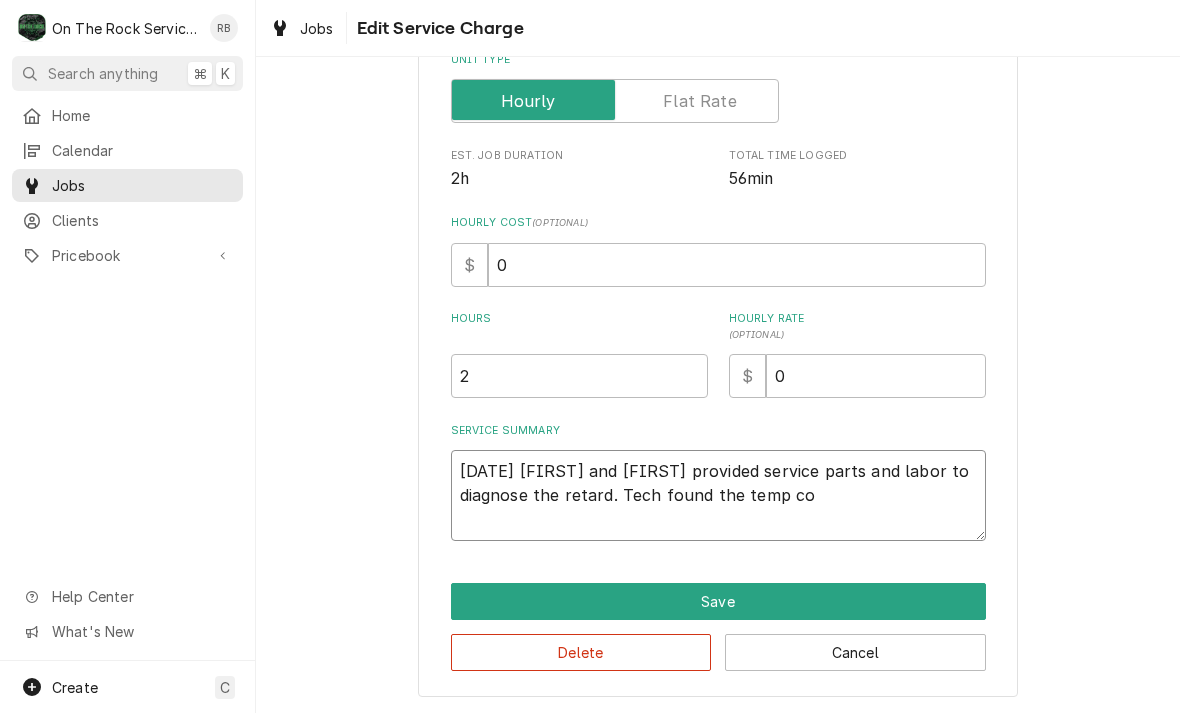 type 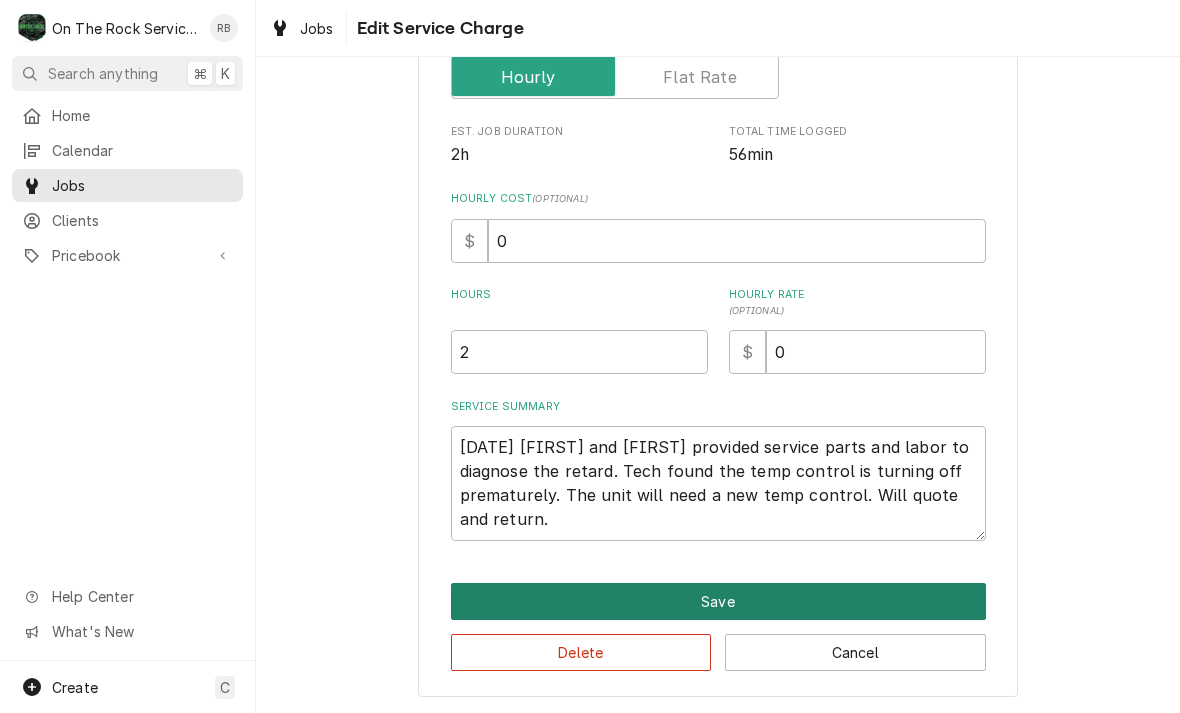 click on "Save" at bounding box center (718, 601) 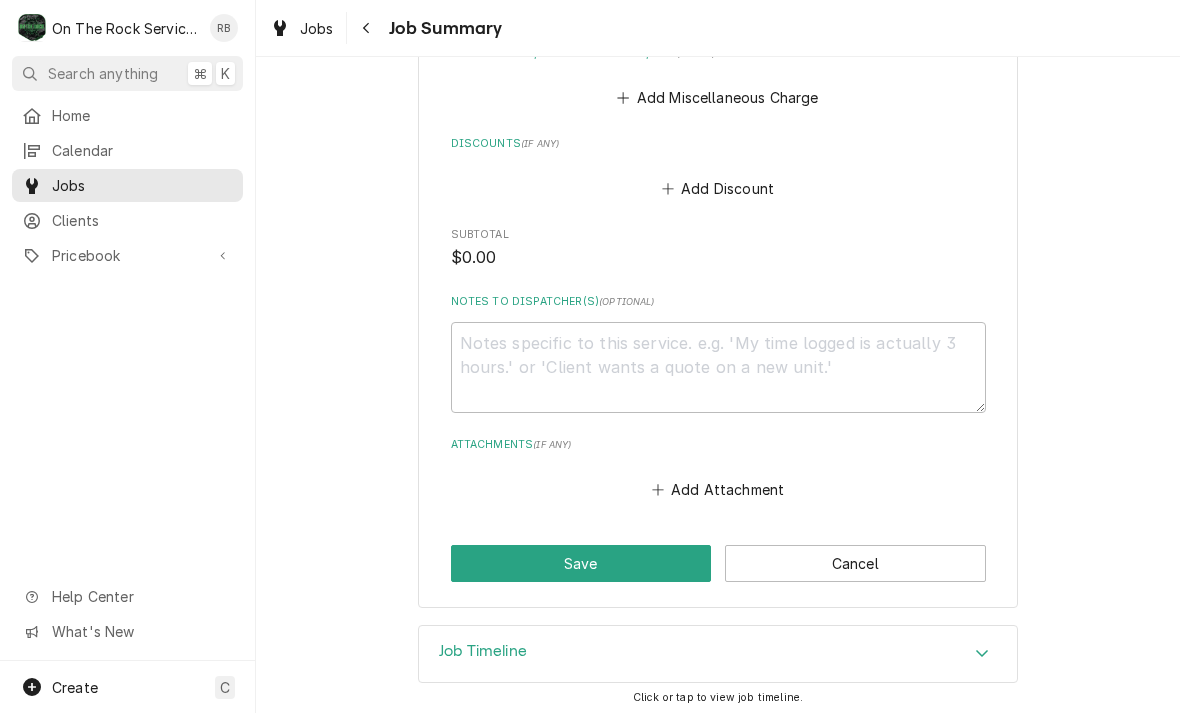 scroll, scrollTop: 1027, scrollLeft: 0, axis: vertical 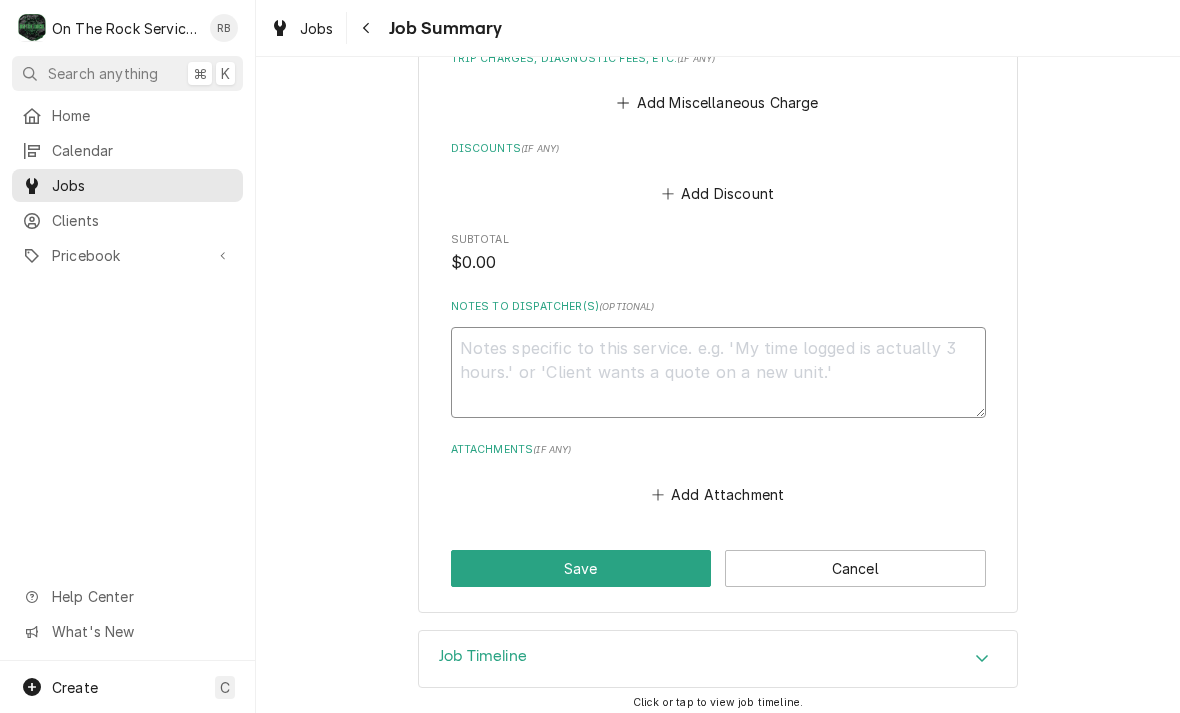 click on "Notes to Dispatcher(s)  ( optional )" at bounding box center [718, 372] 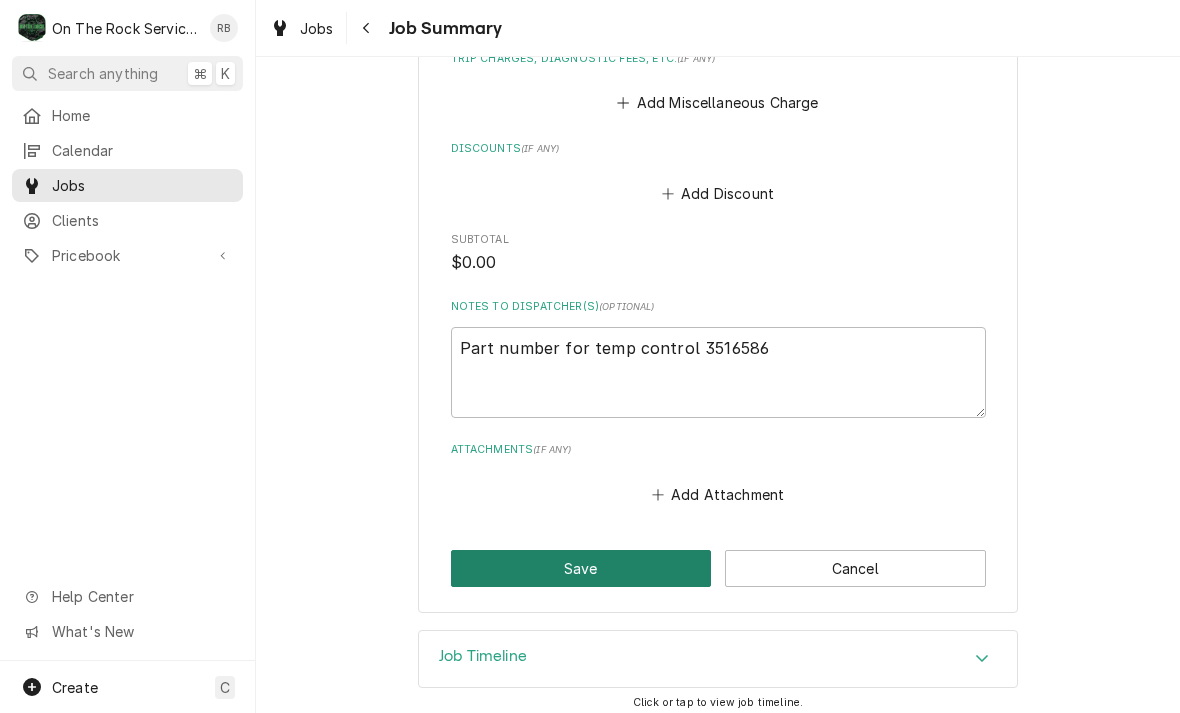 click on "Save" at bounding box center [581, 568] 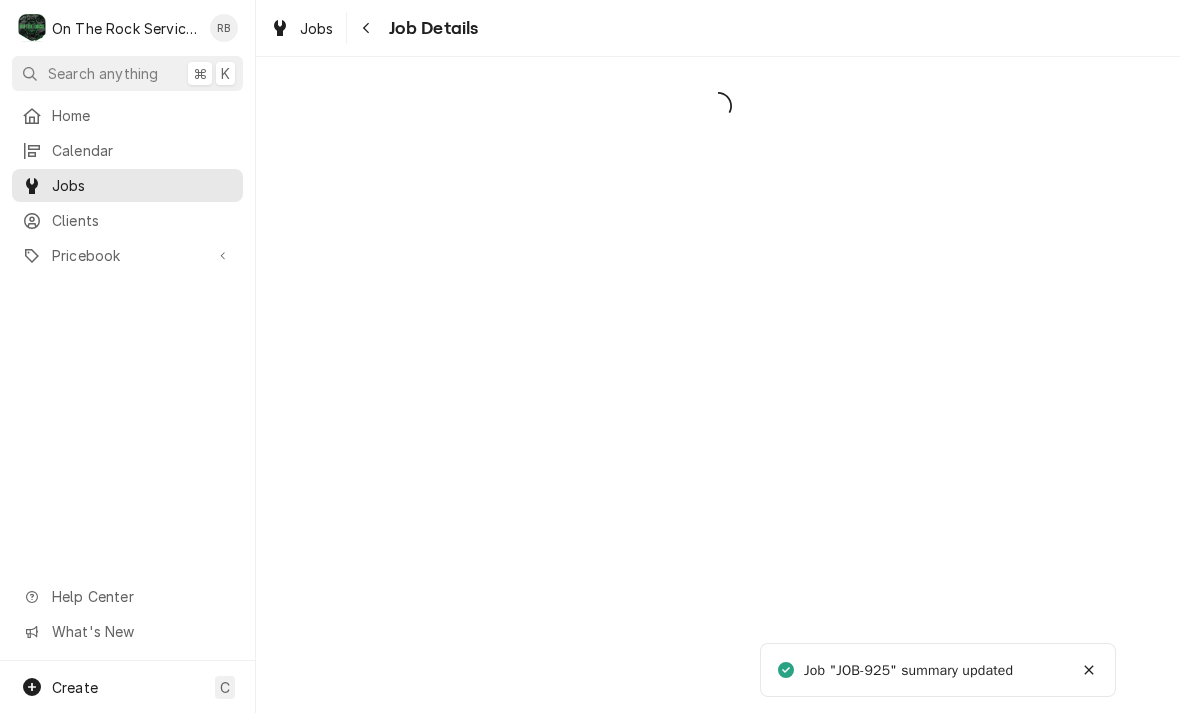 scroll, scrollTop: 0, scrollLeft: 0, axis: both 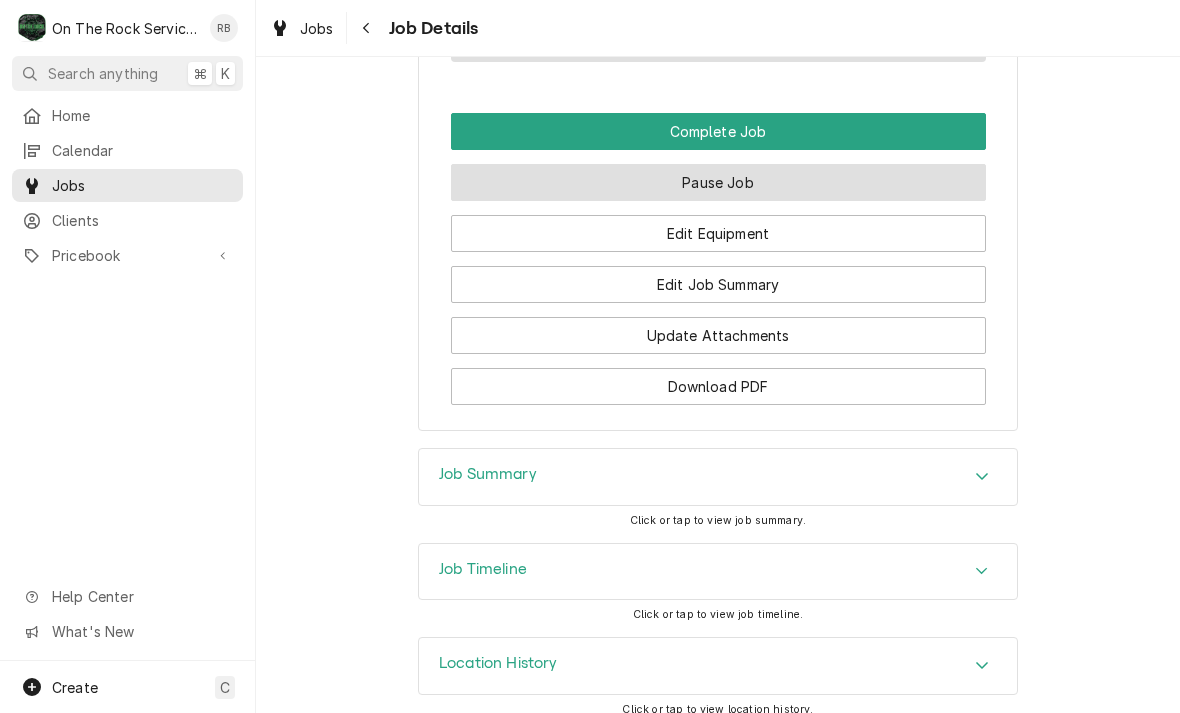 click on "Pause Job" at bounding box center [718, 182] 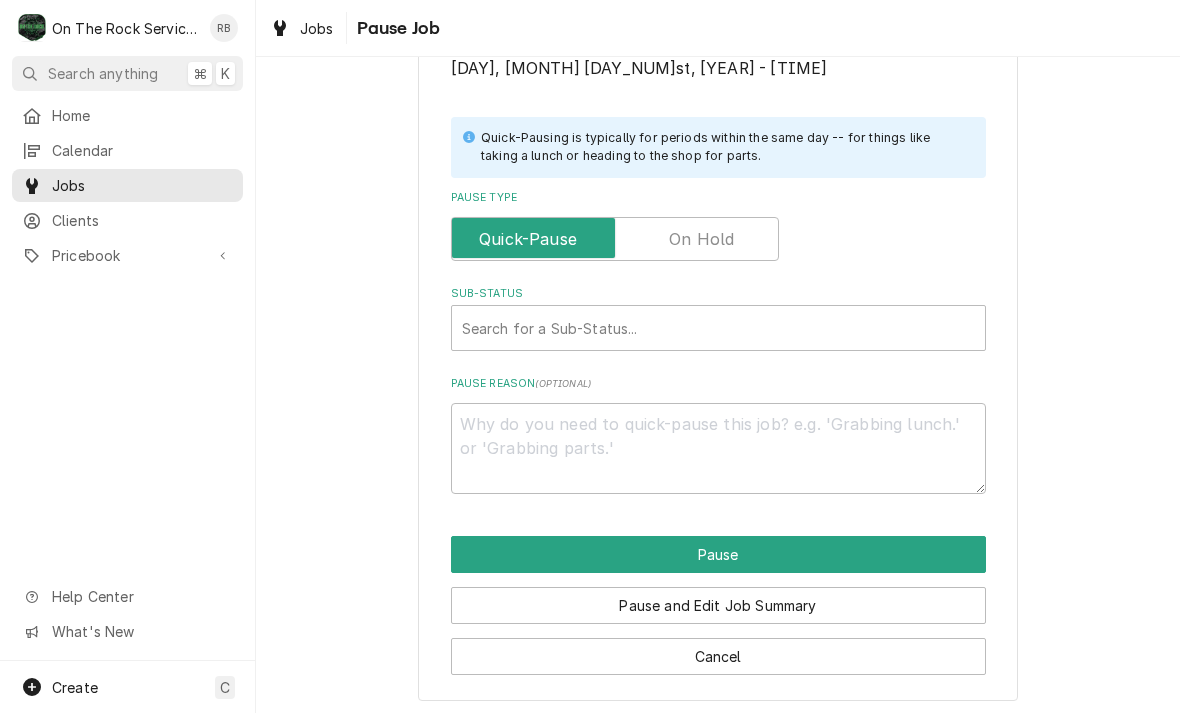 scroll, scrollTop: 402, scrollLeft: 0, axis: vertical 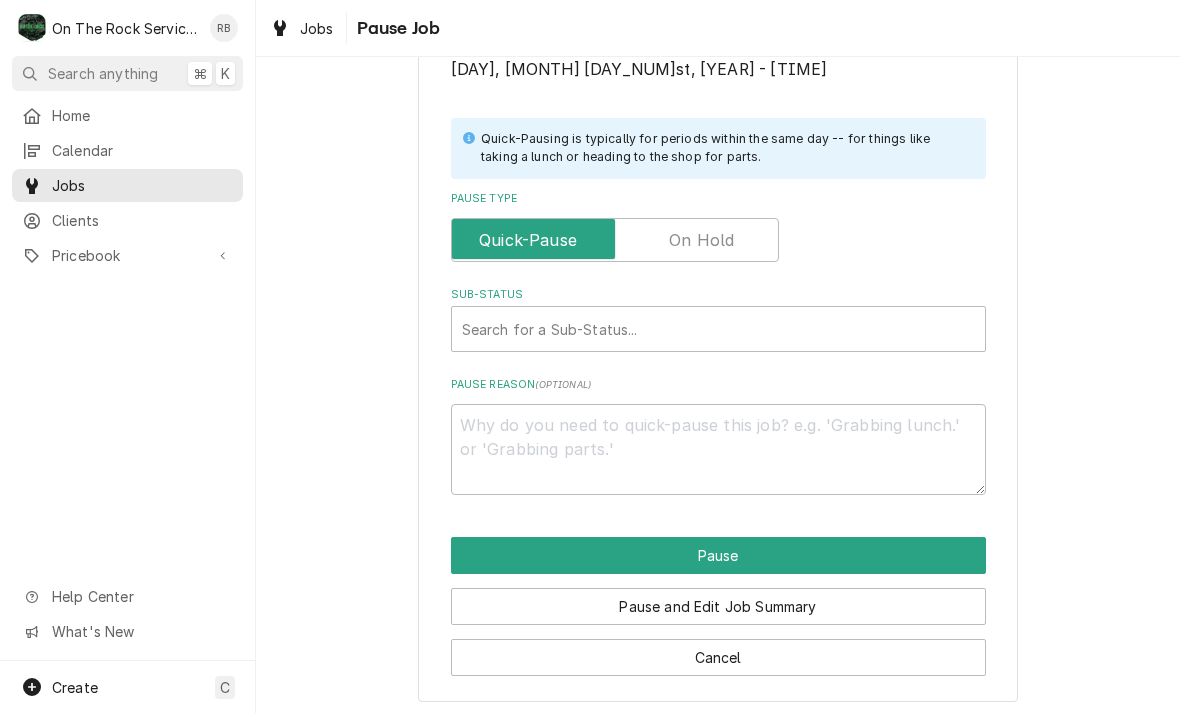 click at bounding box center (615, 240) 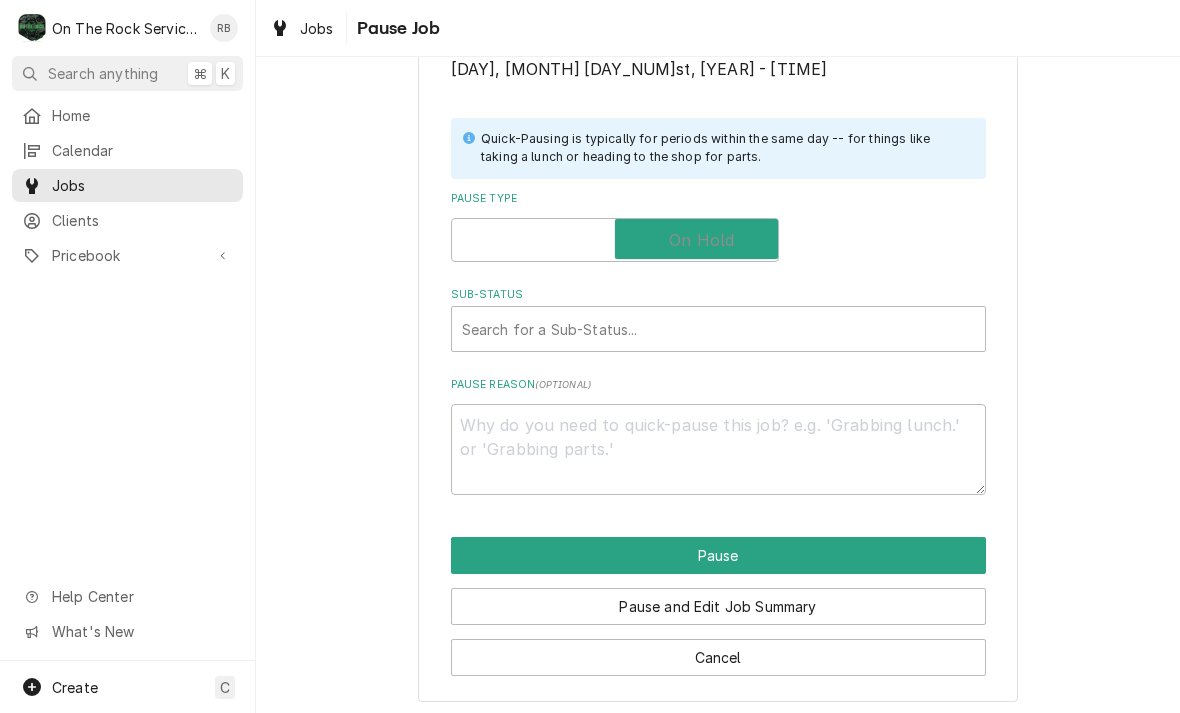 checkbox on "true" 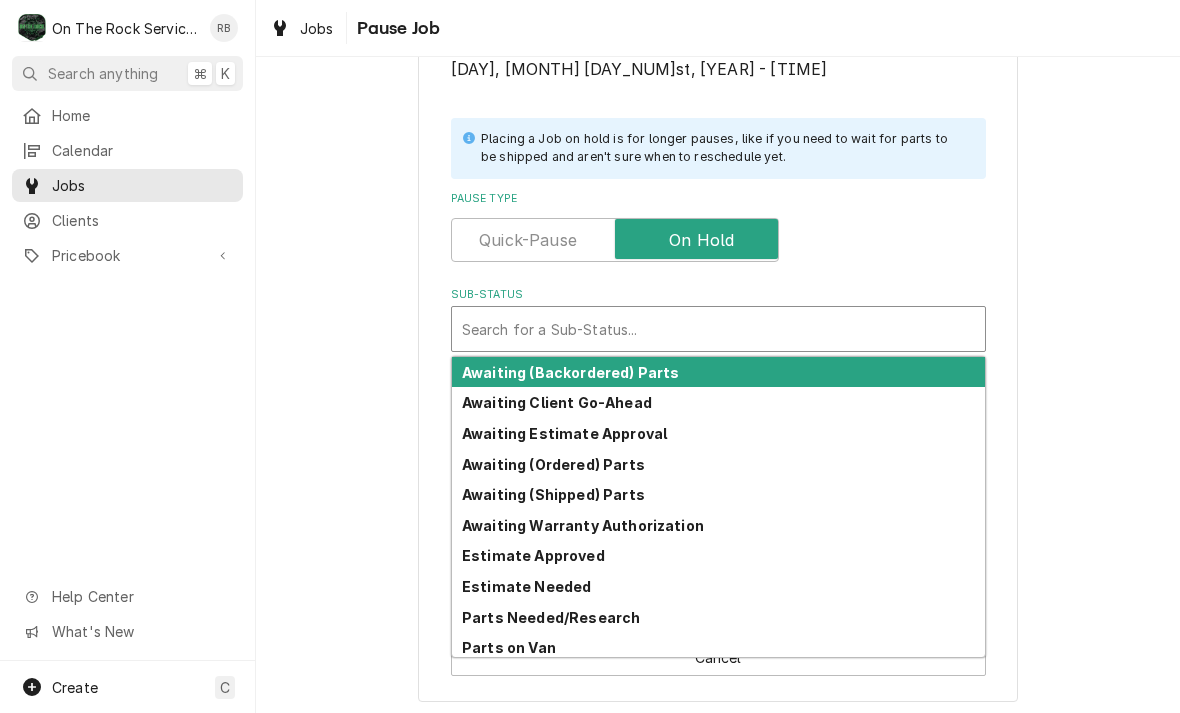 click on "Awaiting (Ordered) Parts" at bounding box center (553, 464) 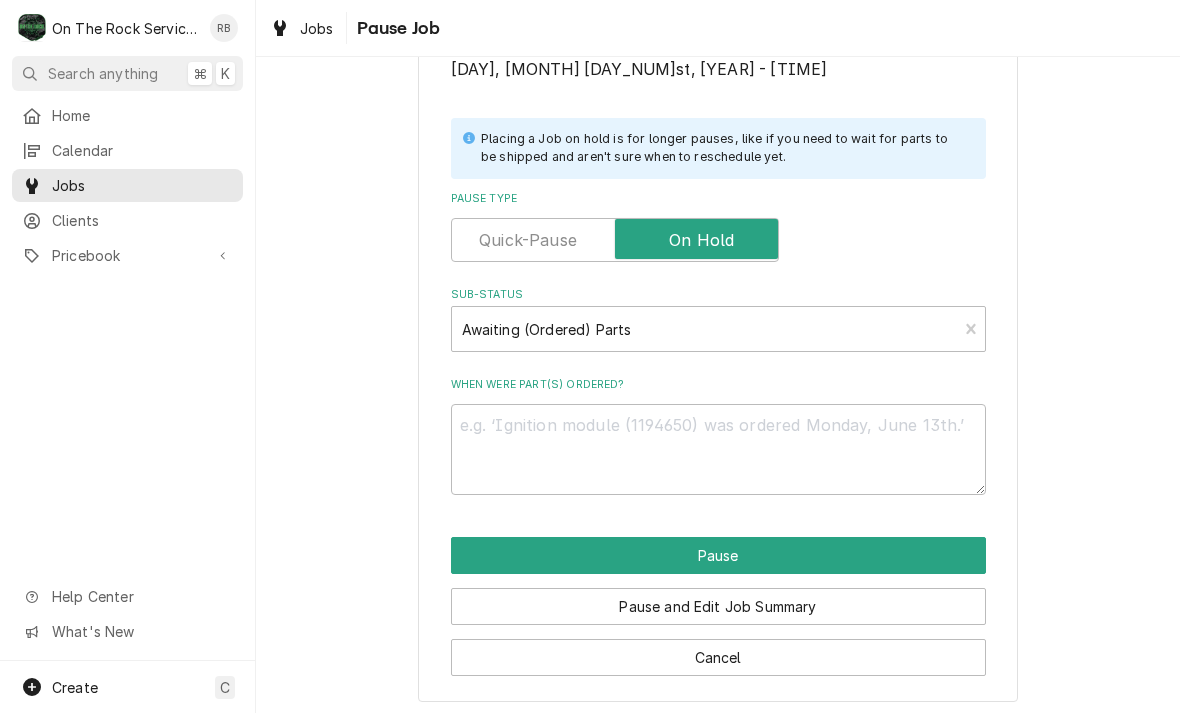 scroll, scrollTop: 378, scrollLeft: 0, axis: vertical 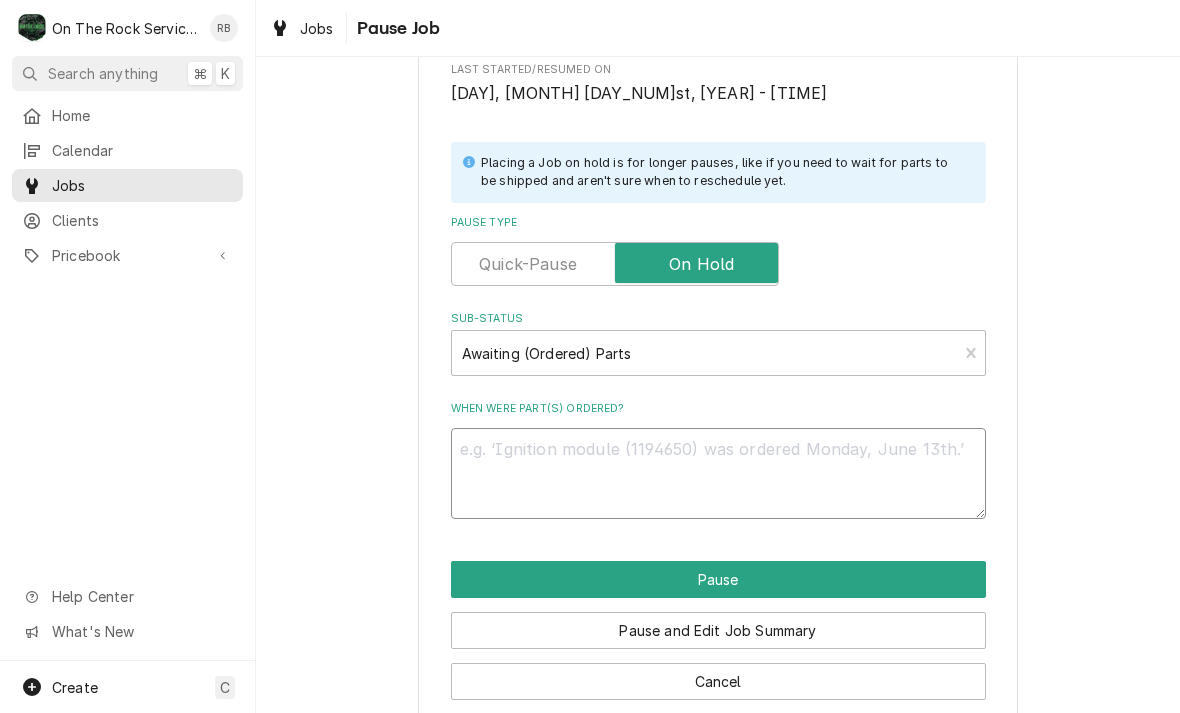click on "When were part(s) ordered?" at bounding box center (718, 473) 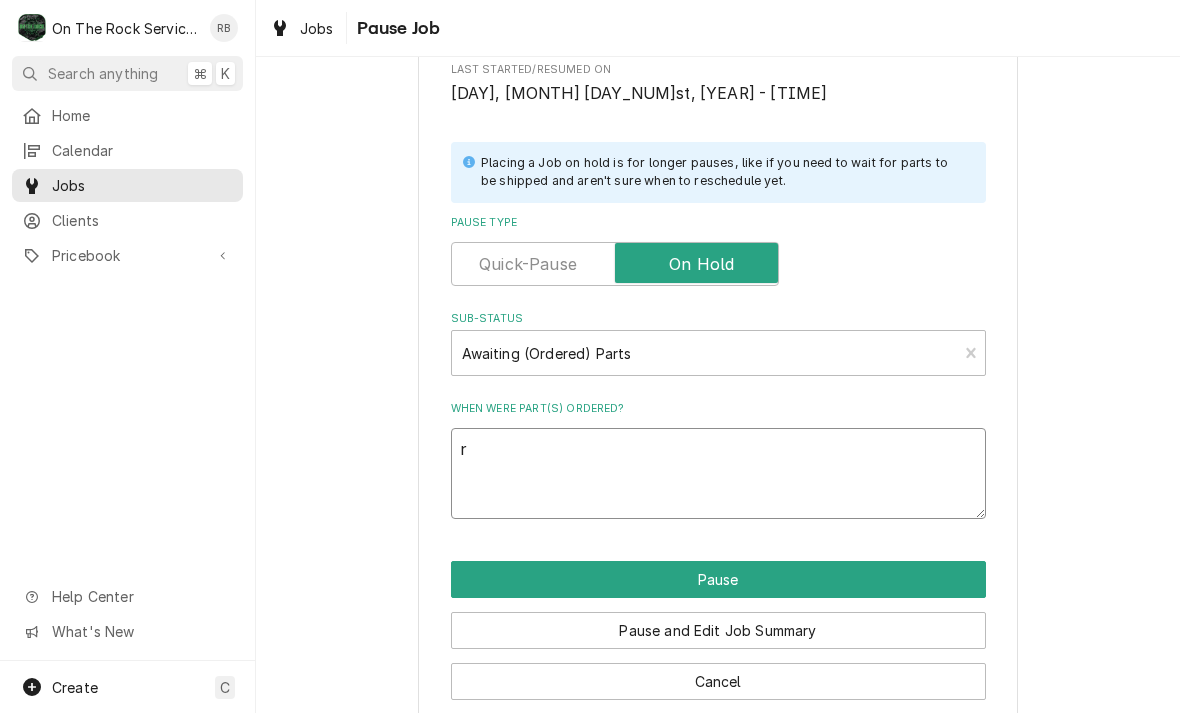 type on "x" 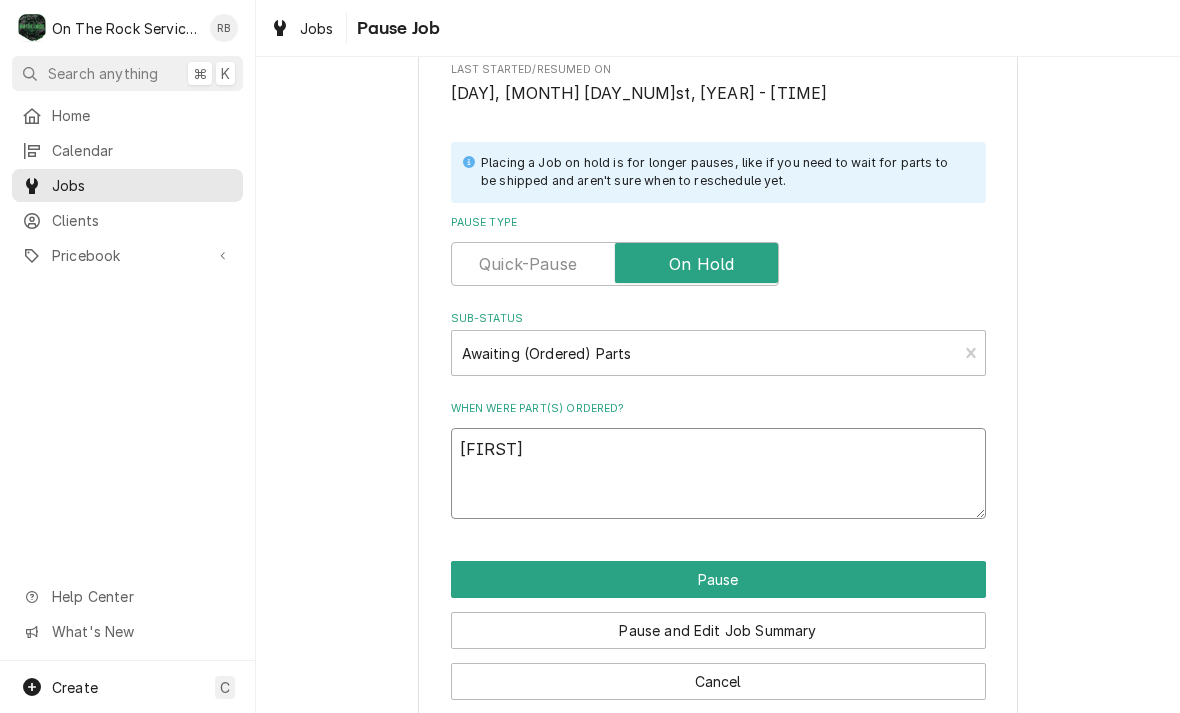 type on "x" 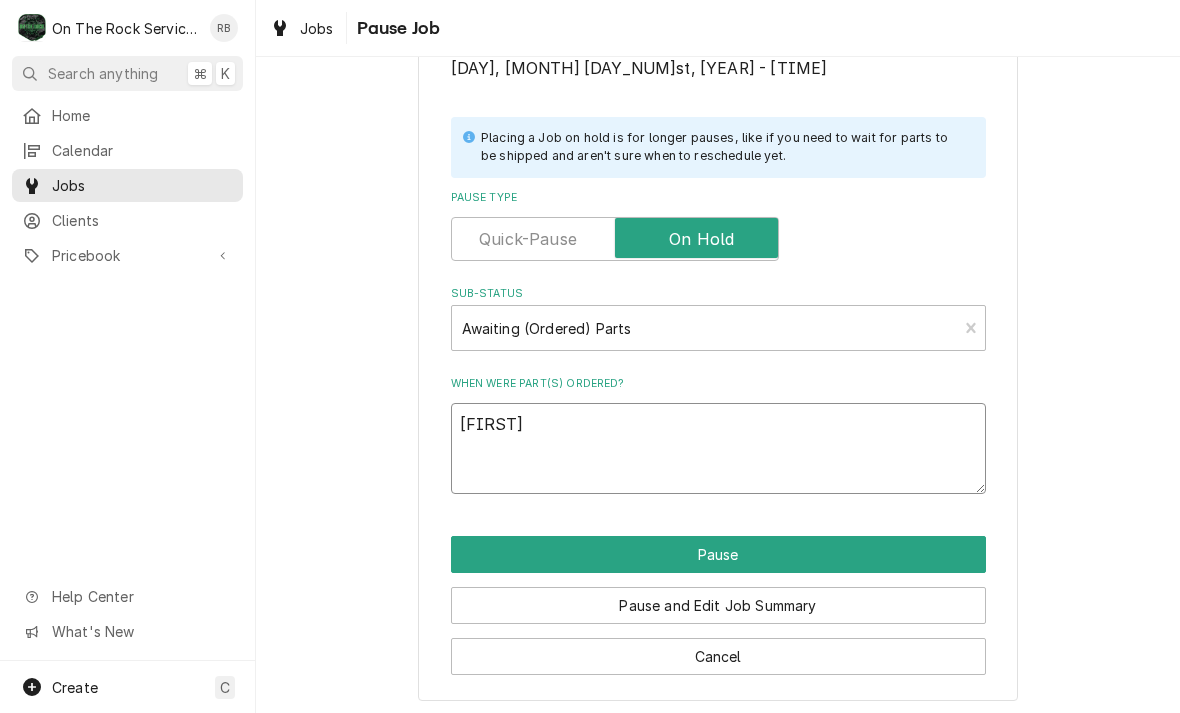 scroll, scrollTop: 402, scrollLeft: 0, axis: vertical 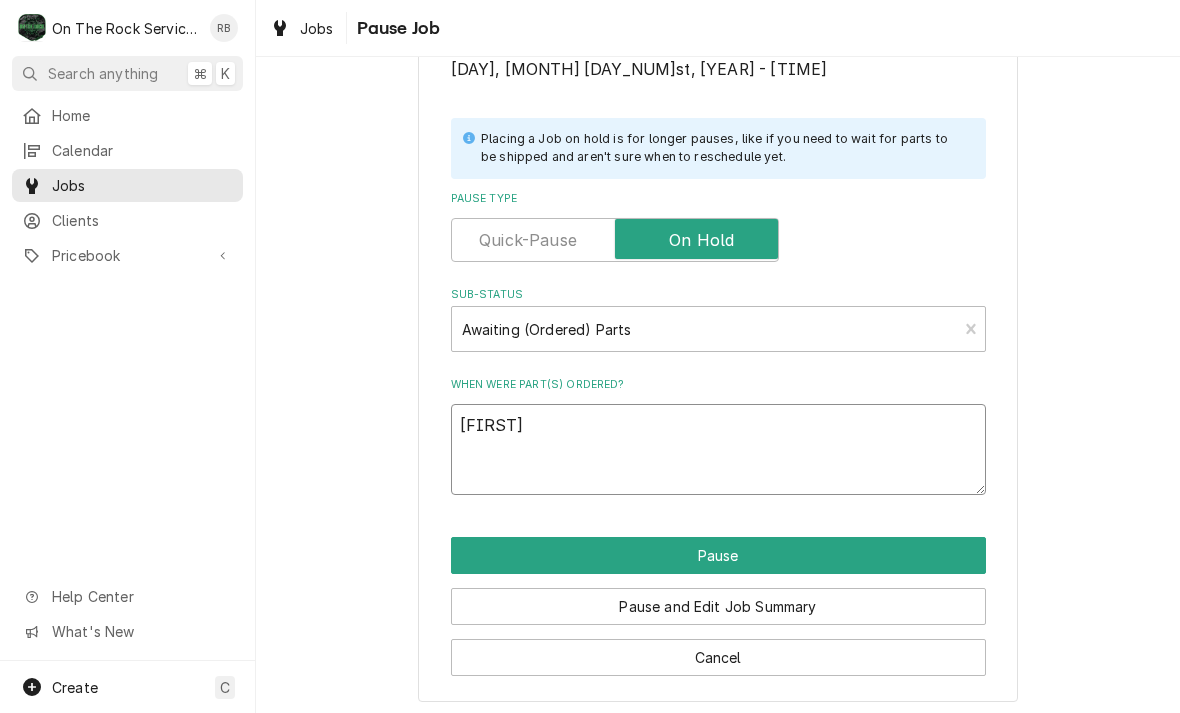 type on "x" 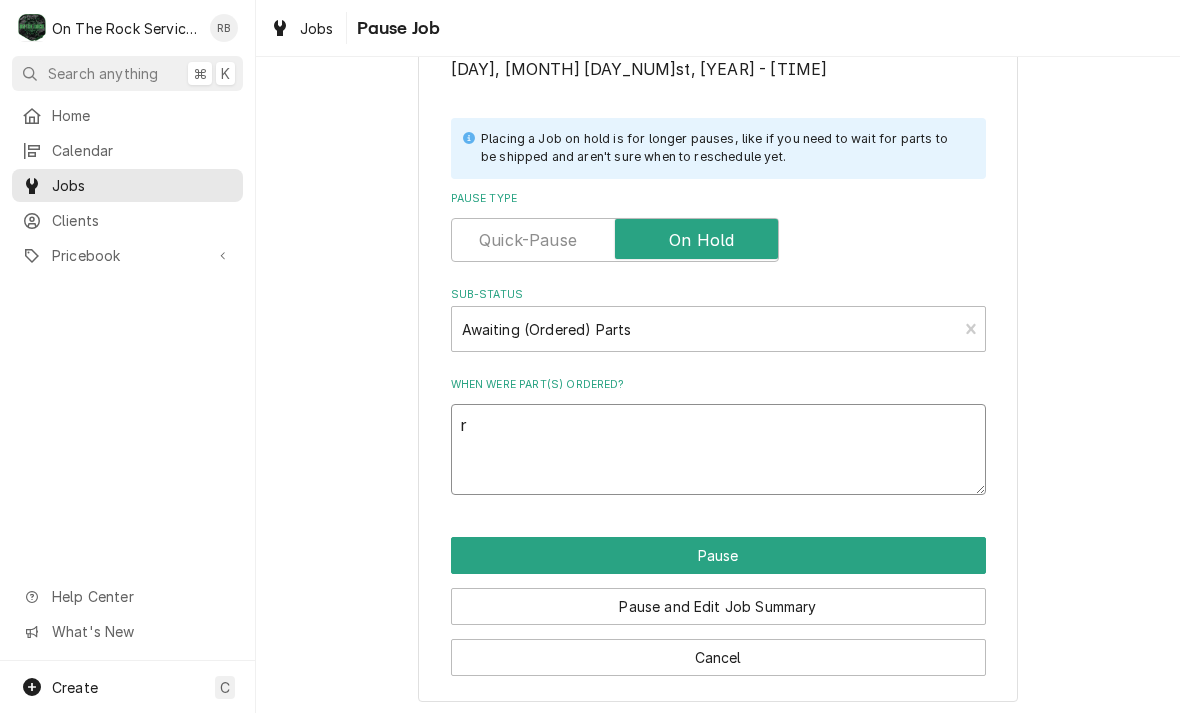type on "x" 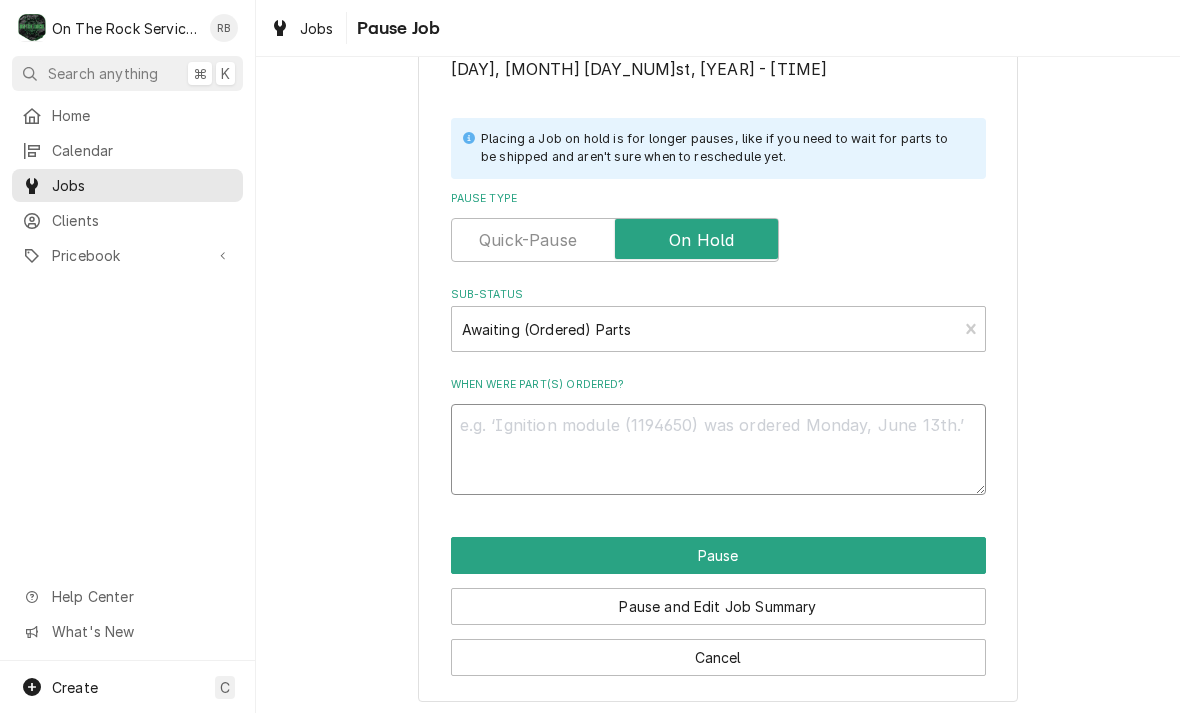 type on "x" 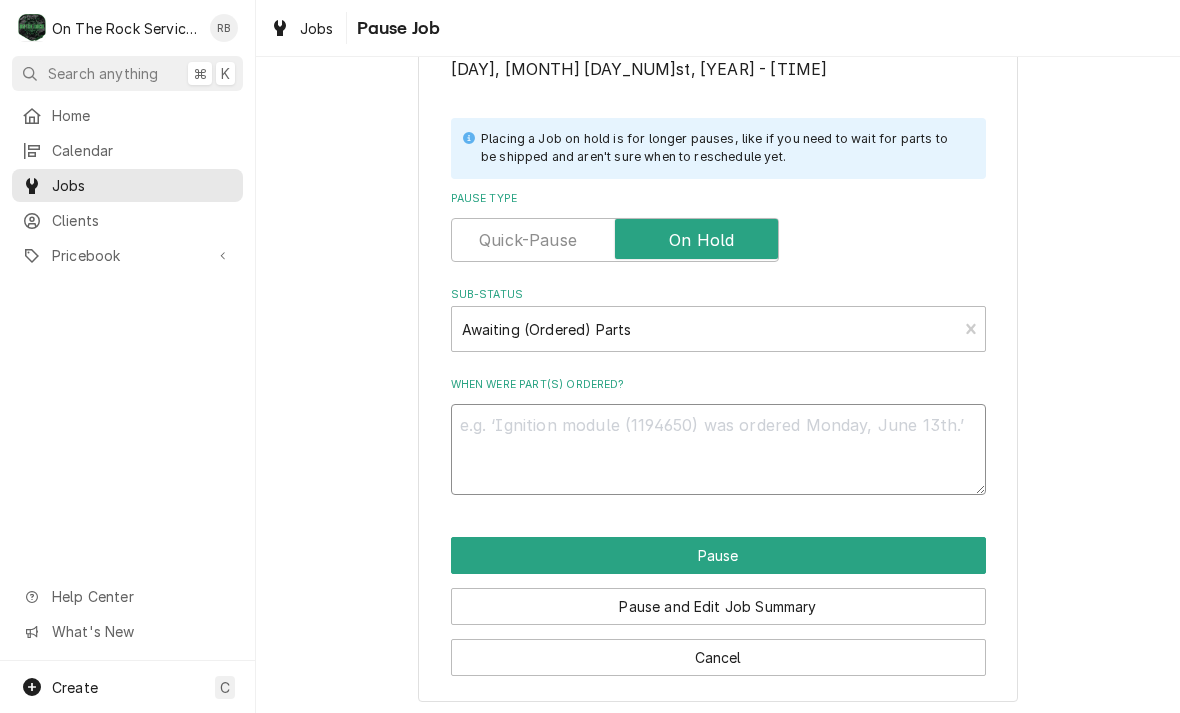 type on "R" 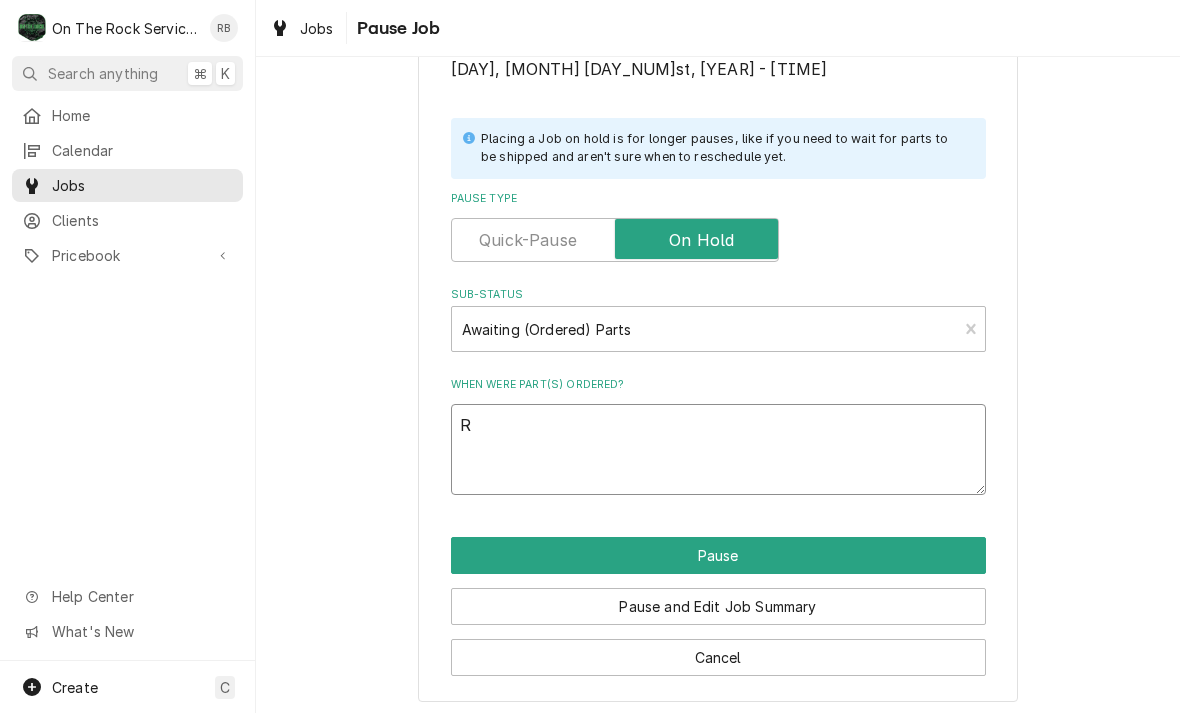type on "x" 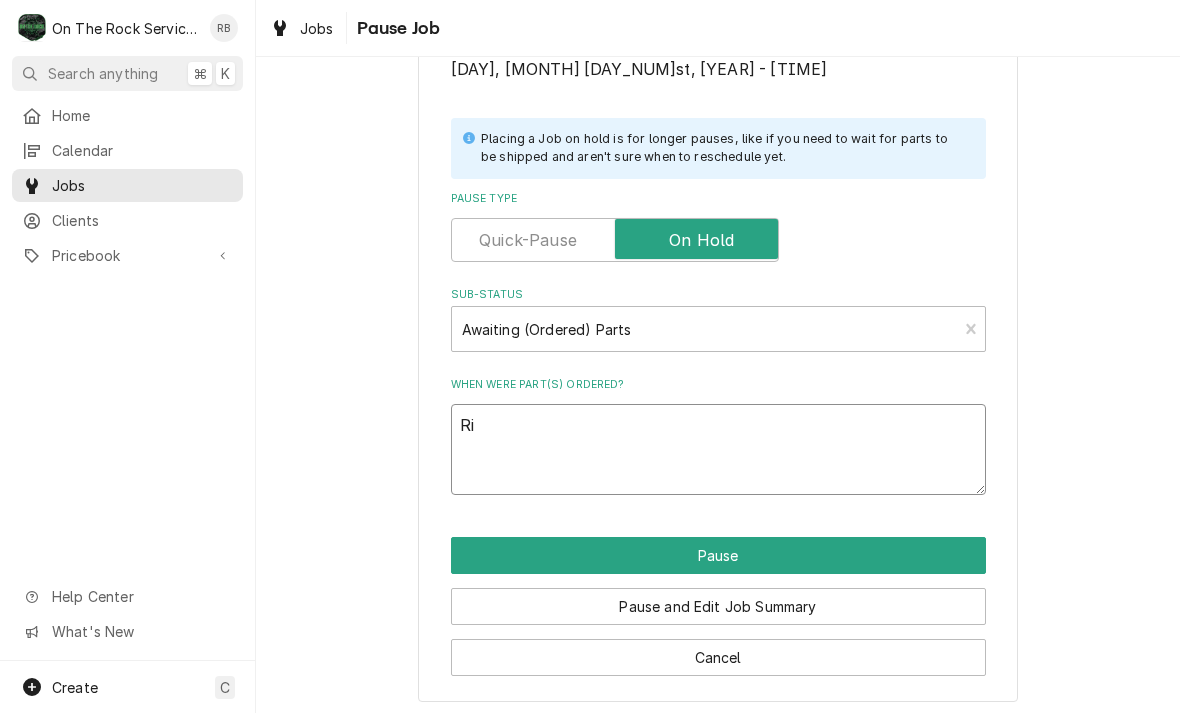 type on "x" 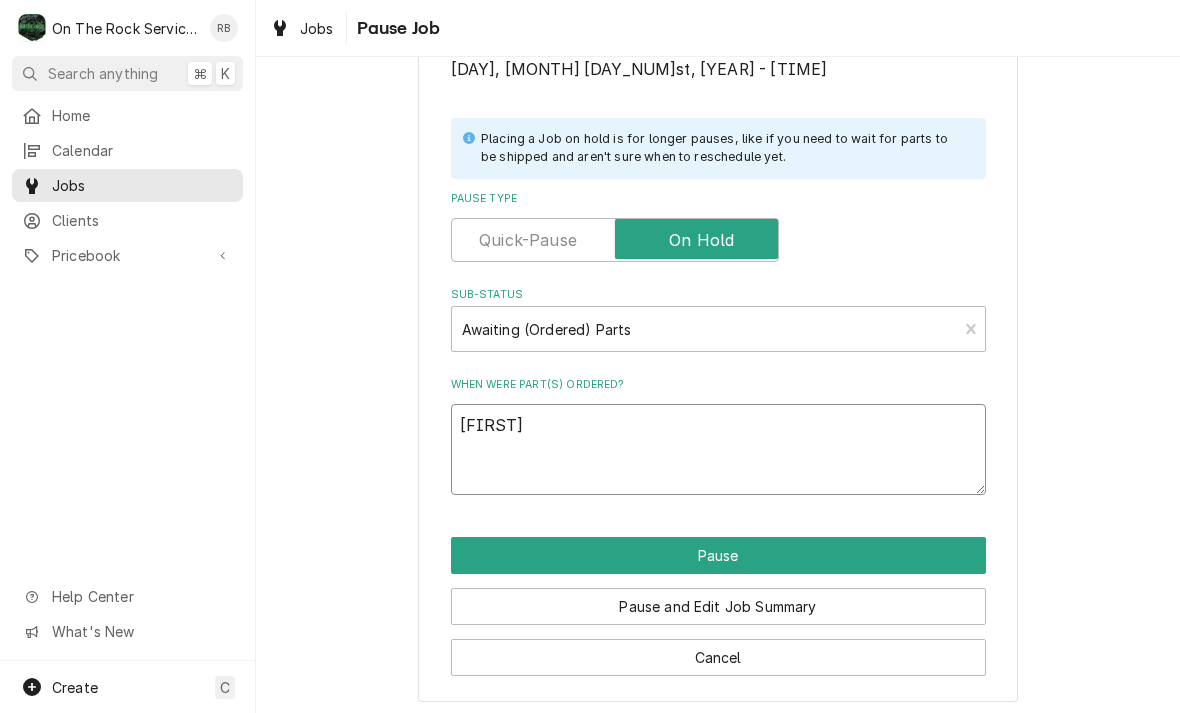 type on "x" 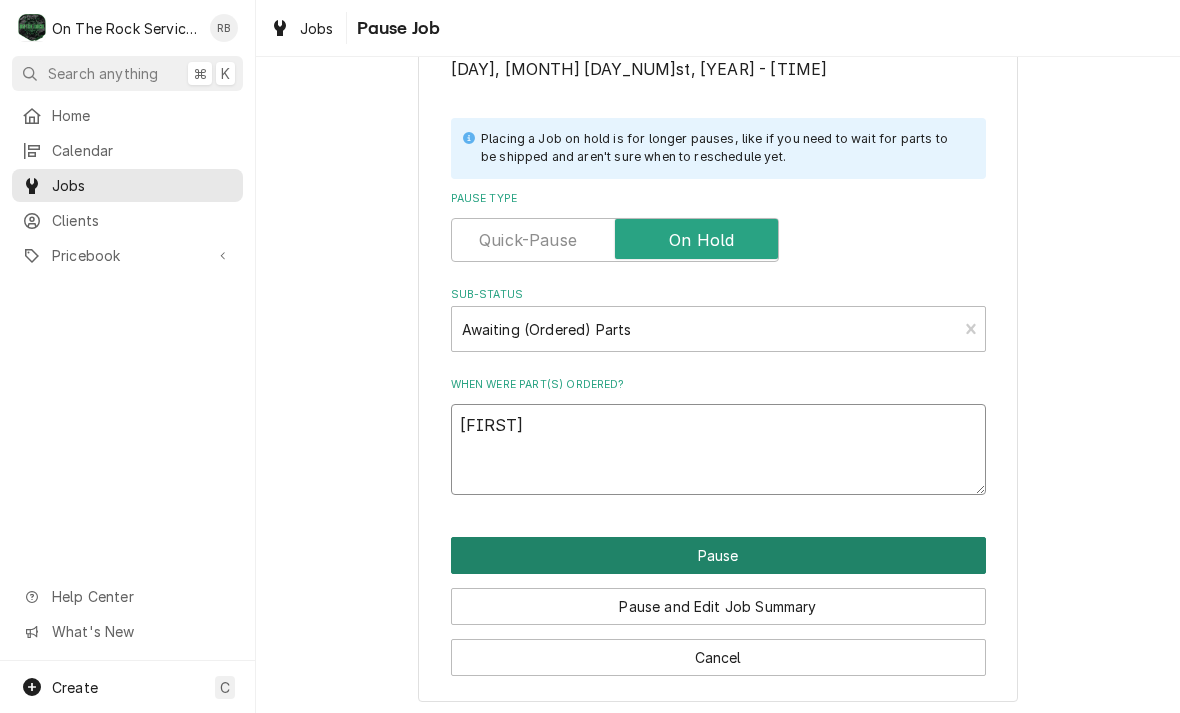type on "[FIRST]" 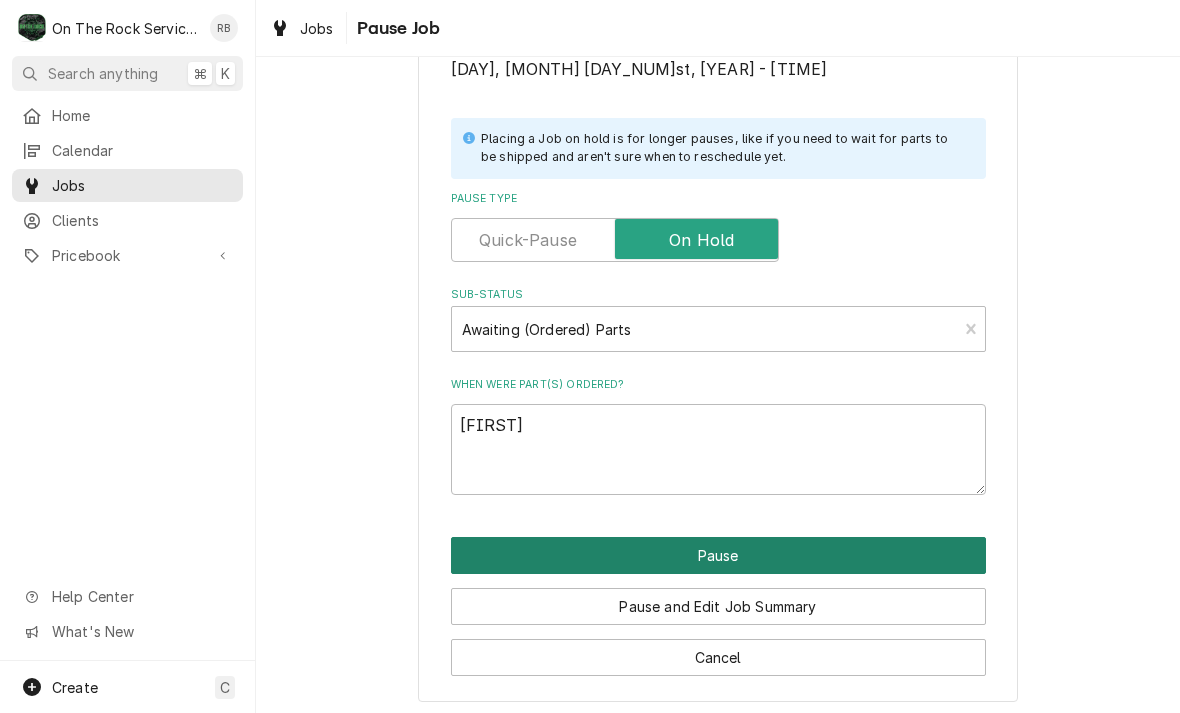 click on "Pause" at bounding box center (718, 555) 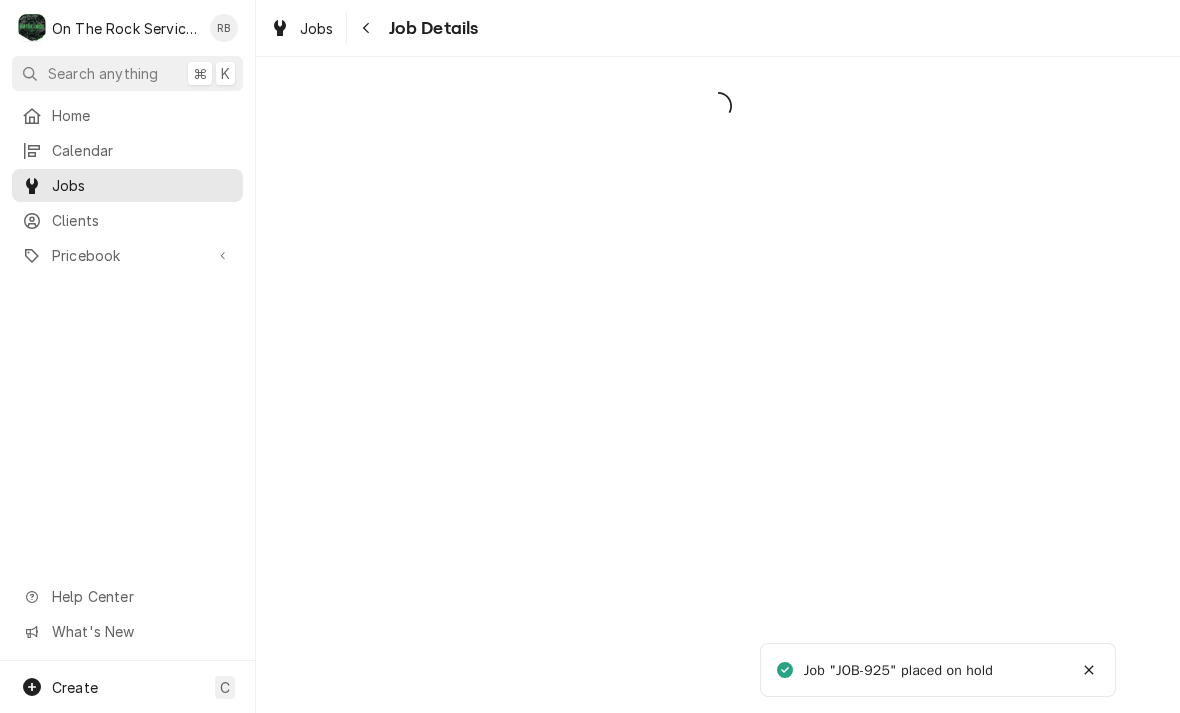 scroll, scrollTop: 0, scrollLeft: 0, axis: both 